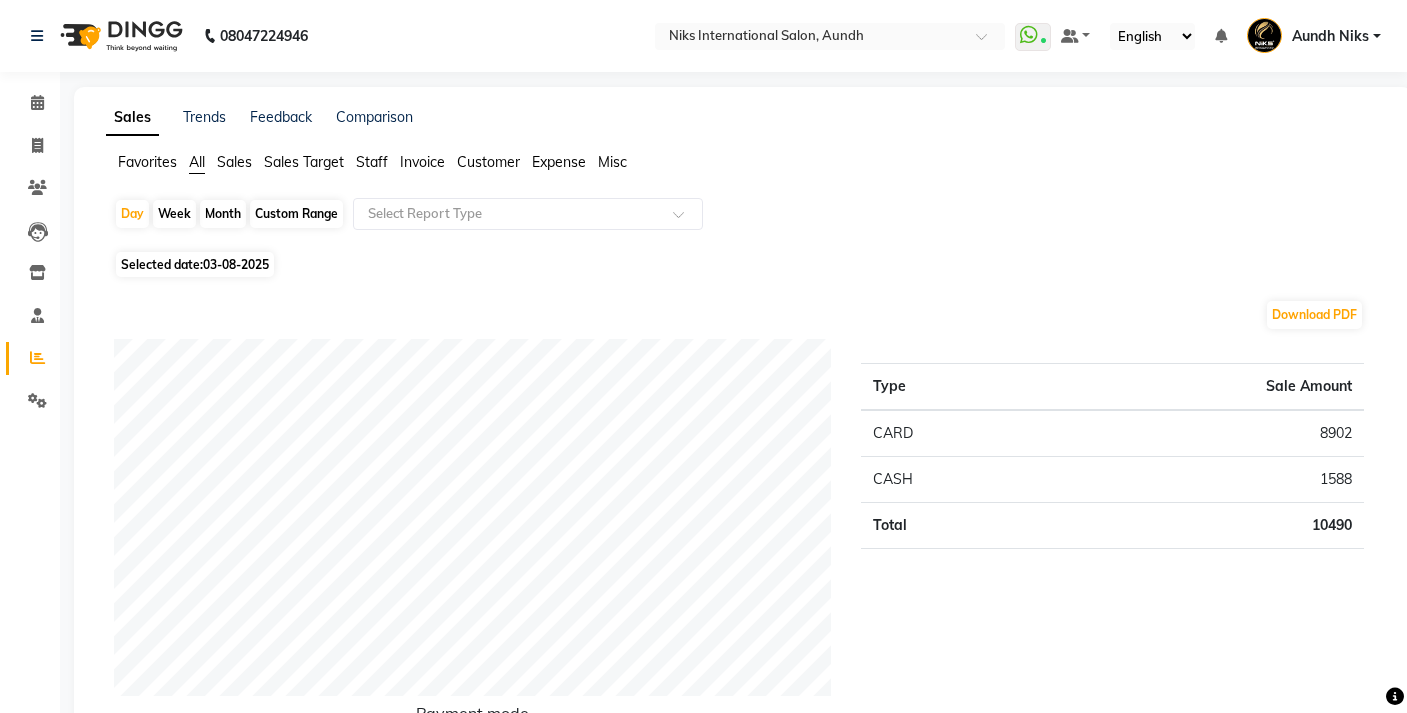 scroll, scrollTop: 503, scrollLeft: 0, axis: vertical 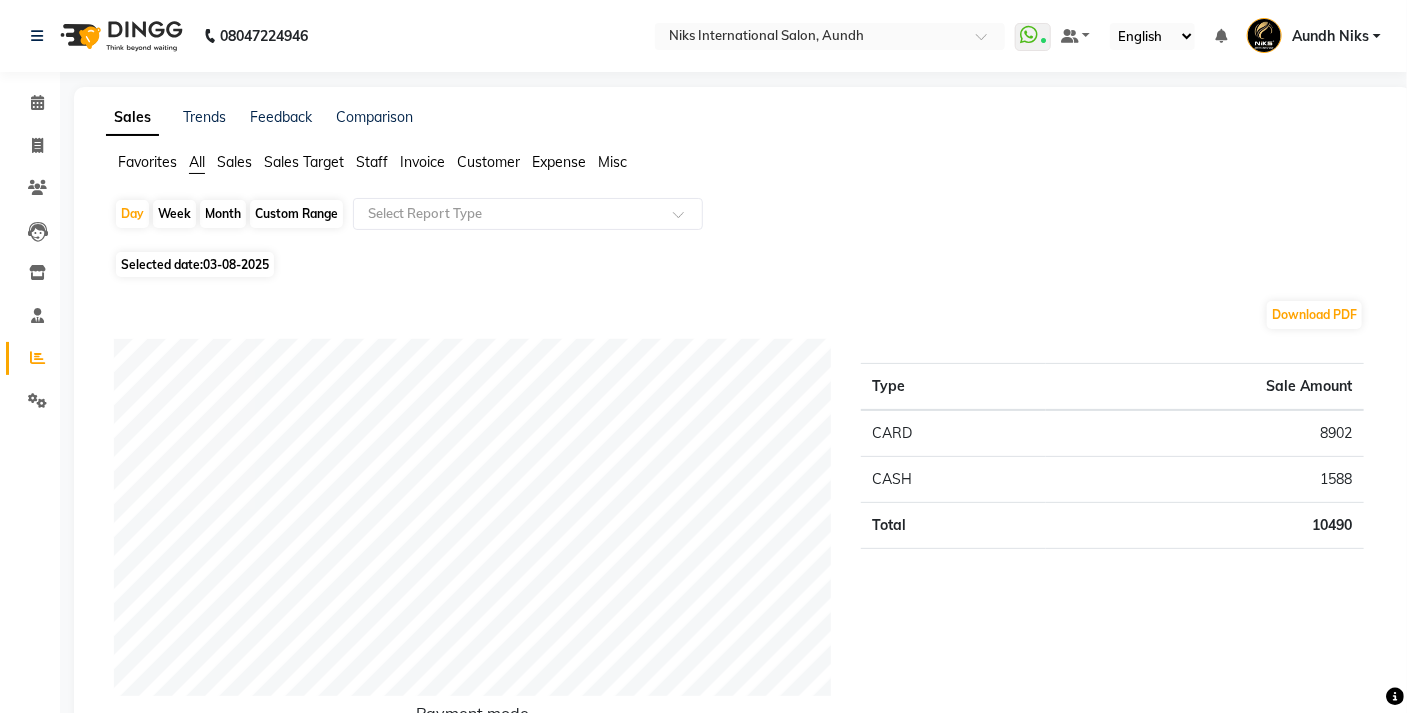 click on "Month" 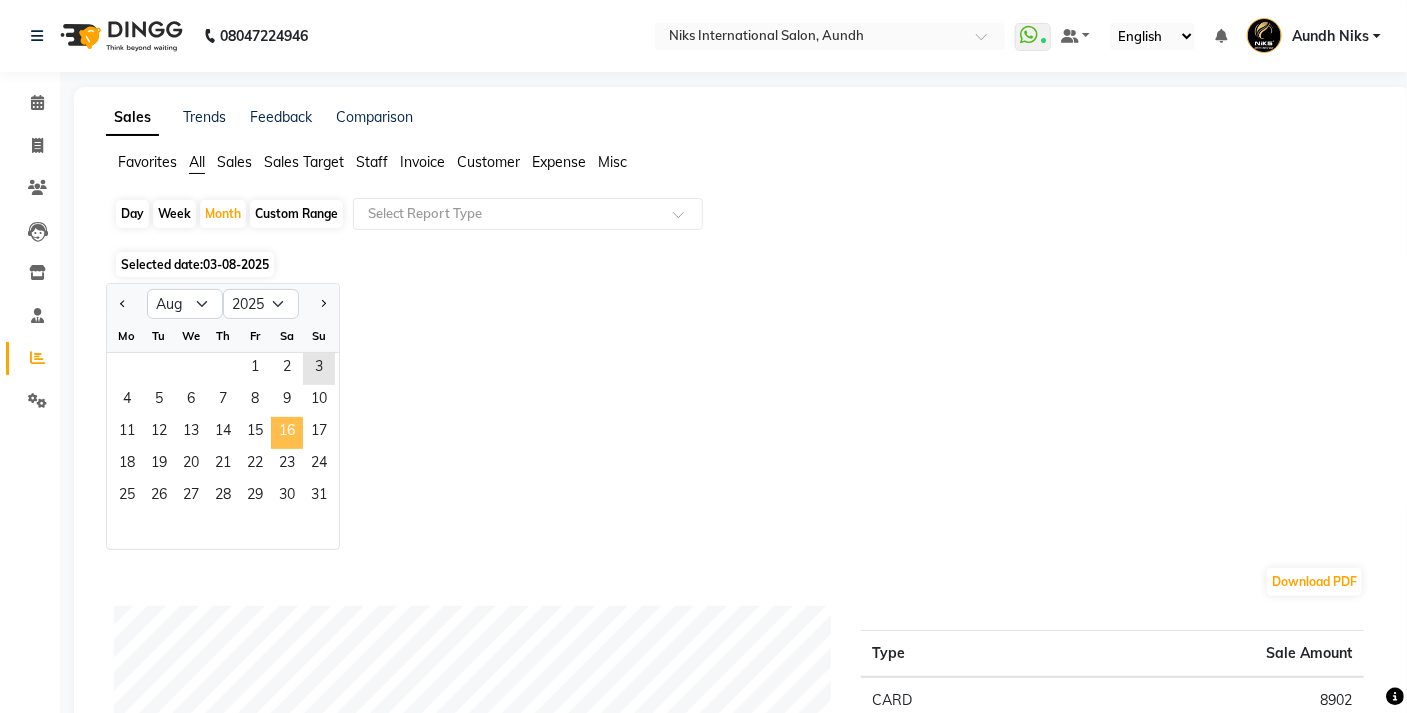 click on "16" 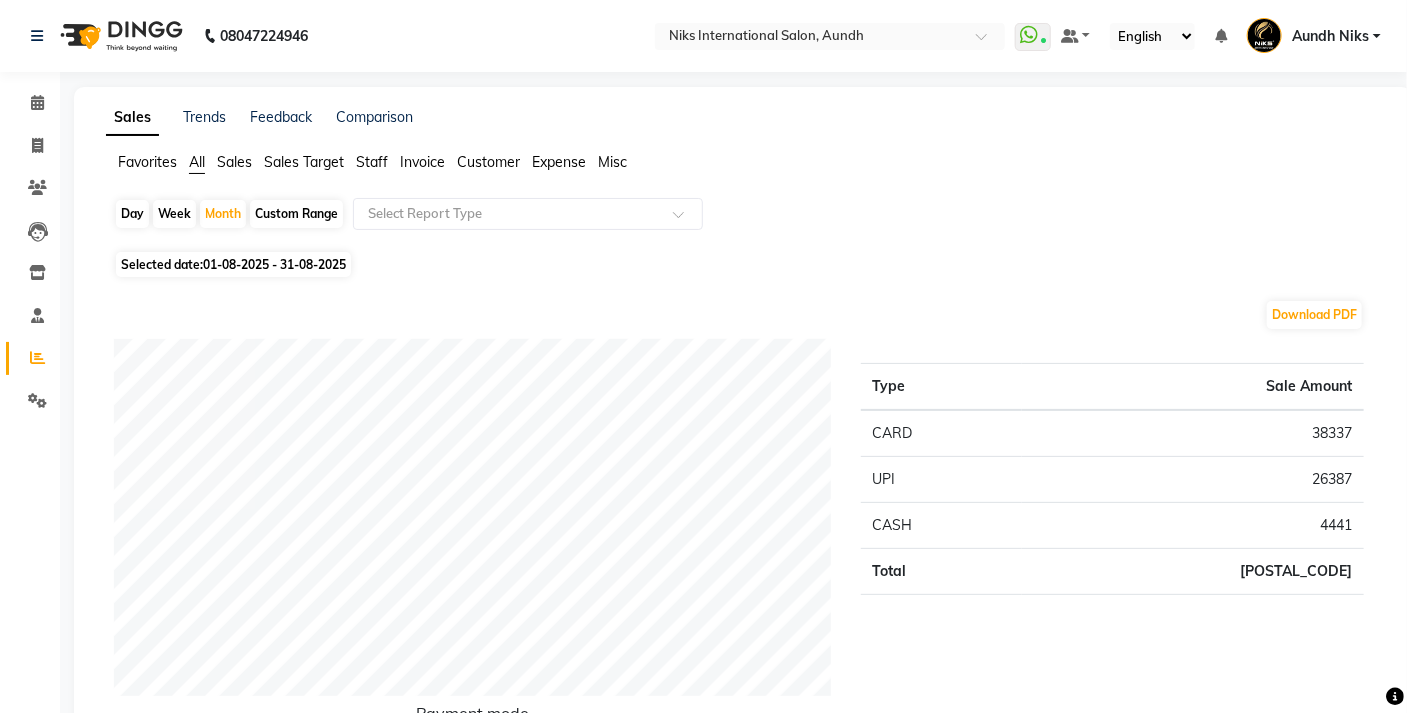 click on "Staff" 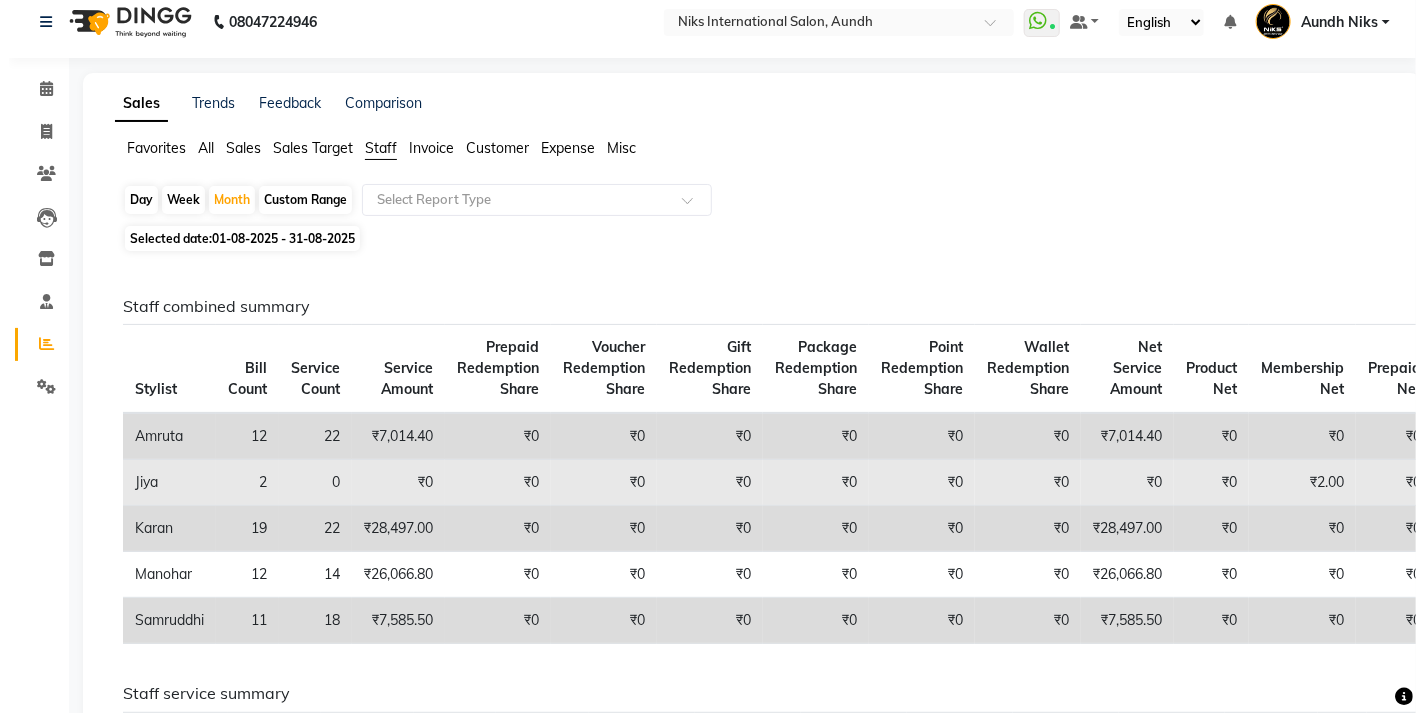 scroll, scrollTop: 0, scrollLeft: 0, axis: both 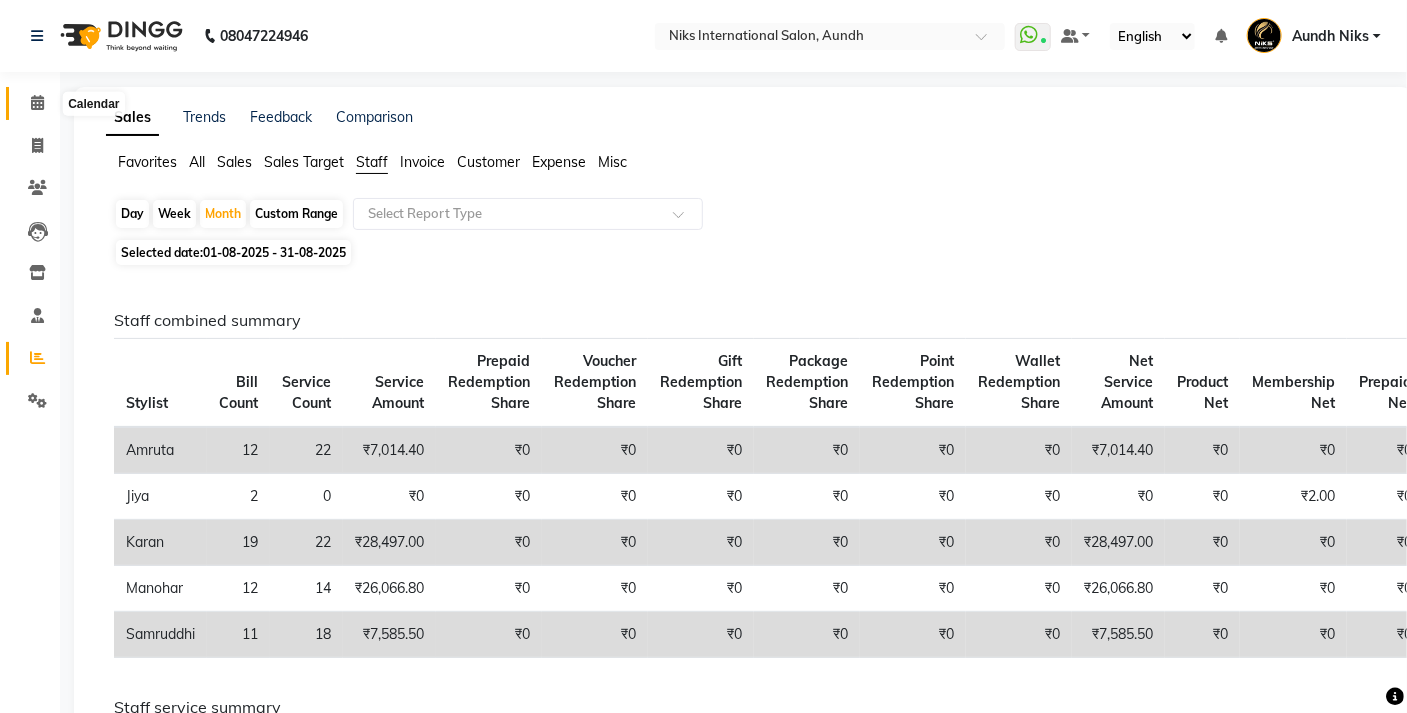 click 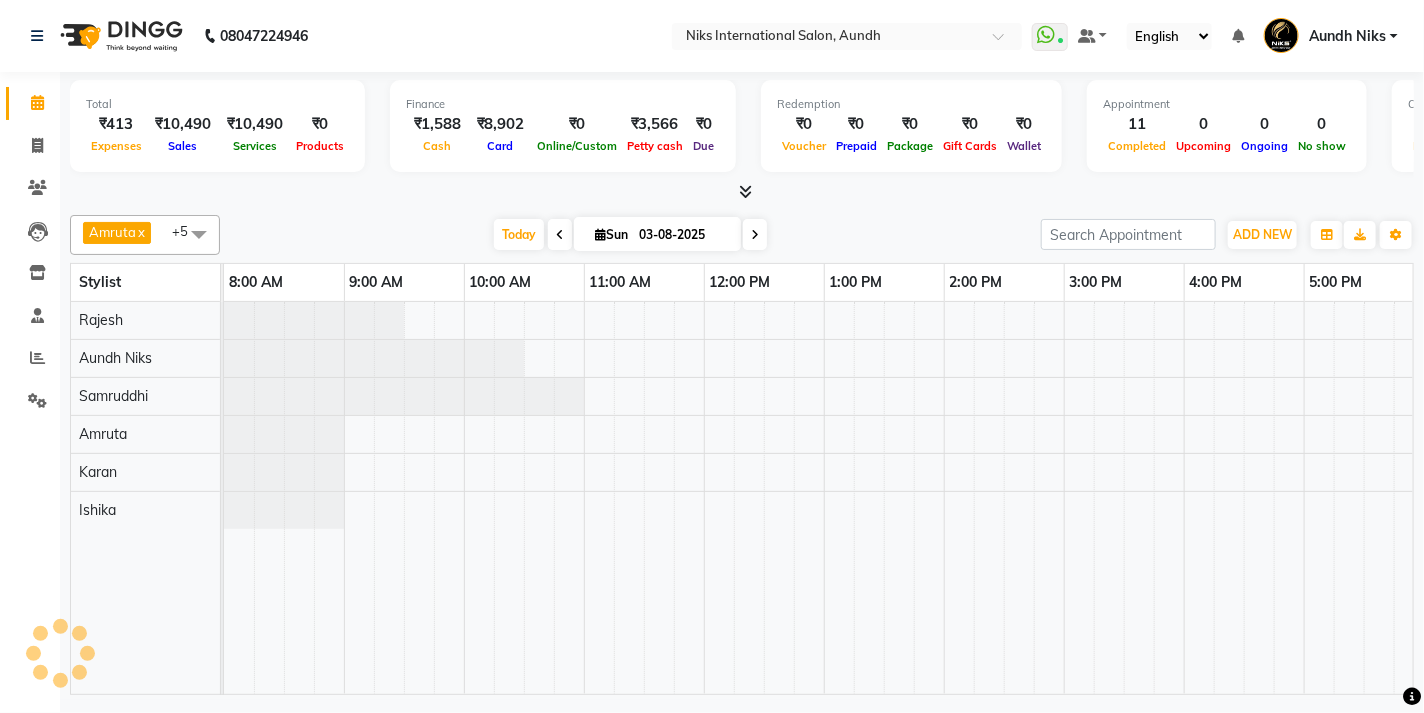scroll, scrollTop: 0, scrollLeft: 609, axis: horizontal 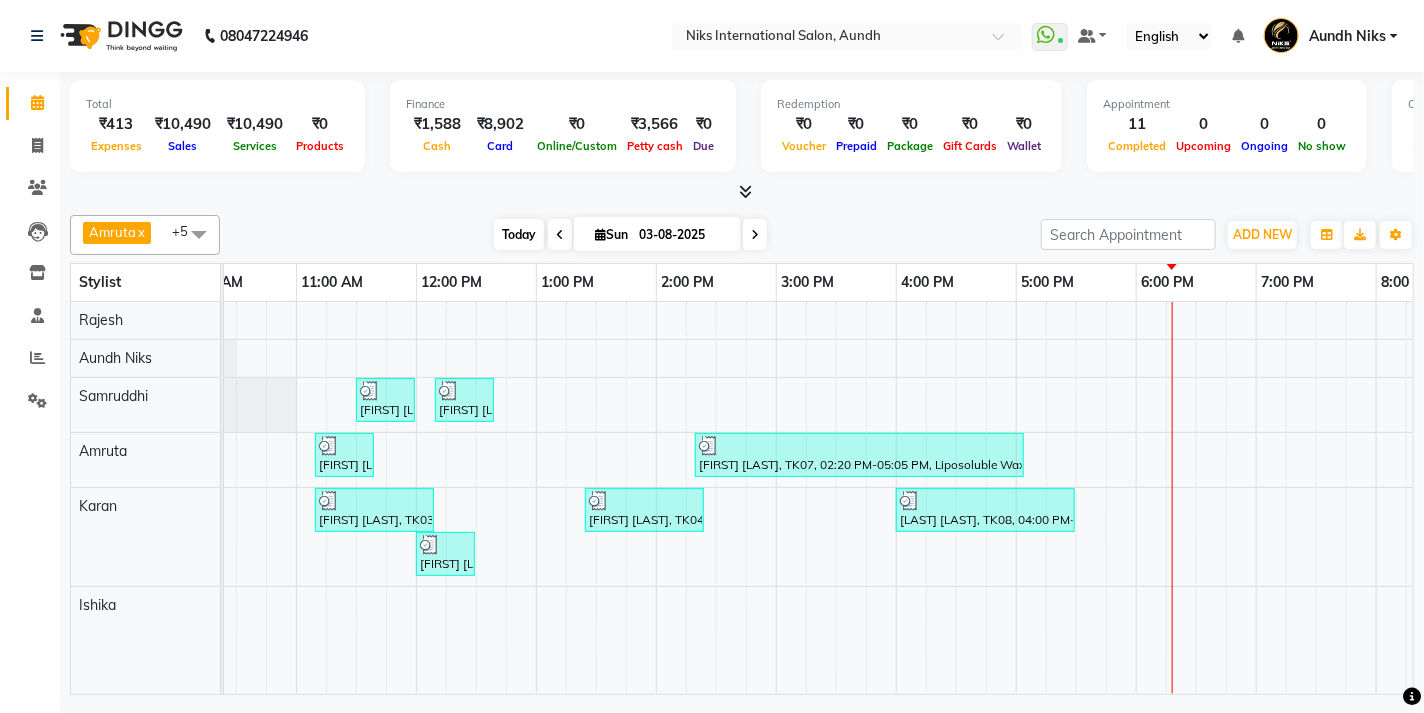 click on "Today" at bounding box center (519, 234) 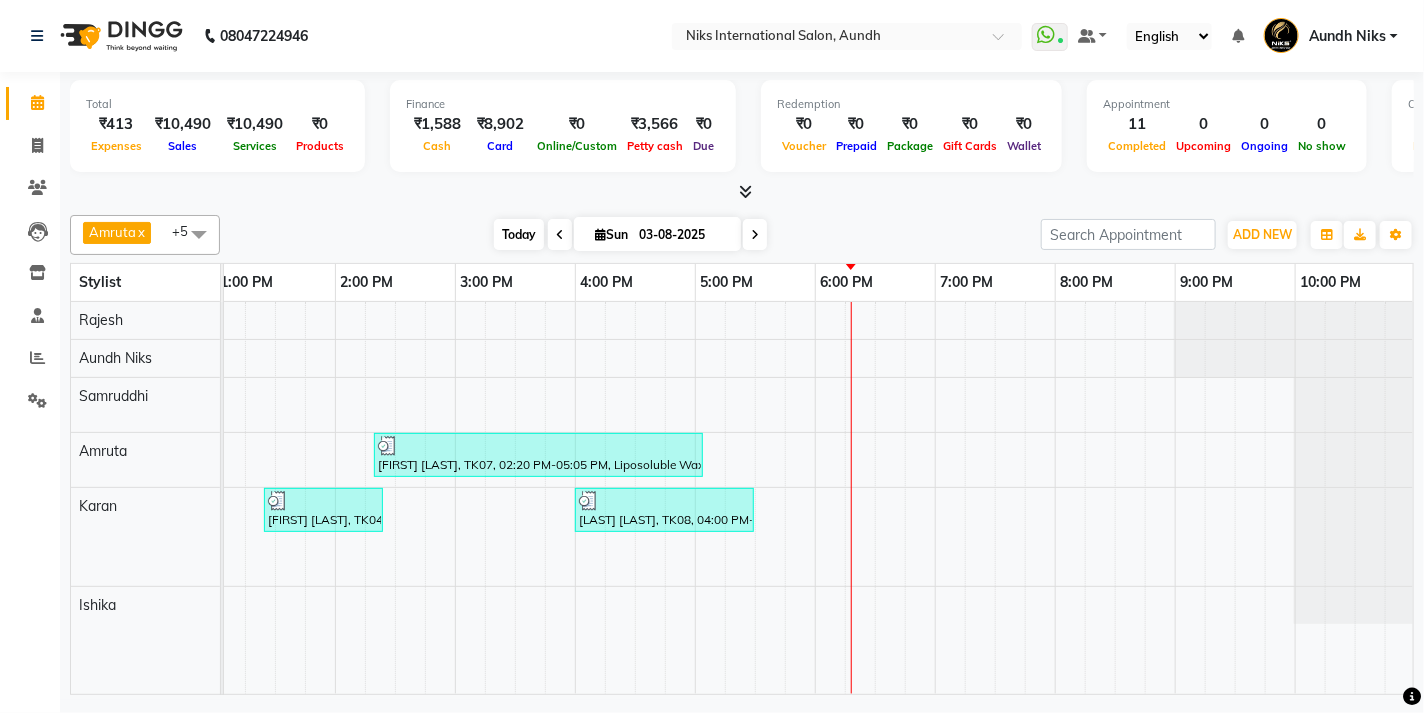 click on "Today" at bounding box center (519, 234) 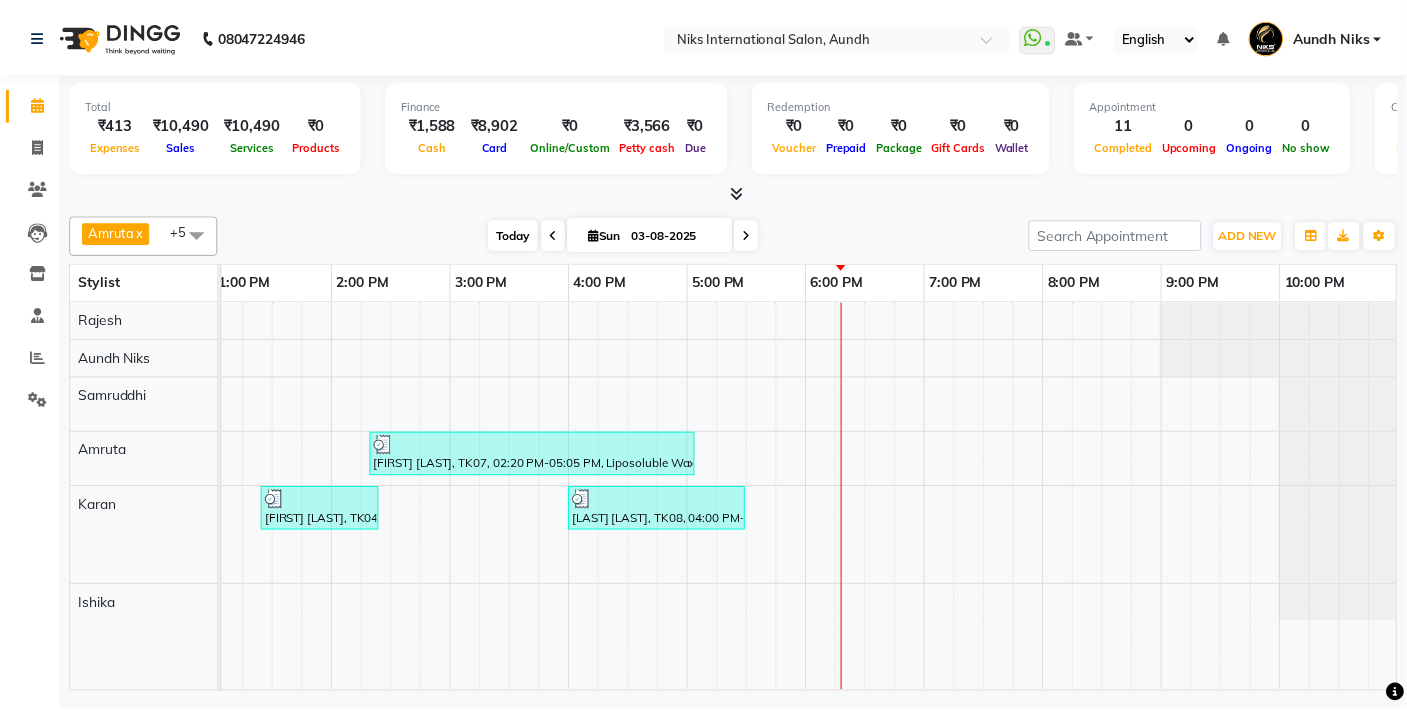 scroll, scrollTop: 0, scrollLeft: 609, axis: horizontal 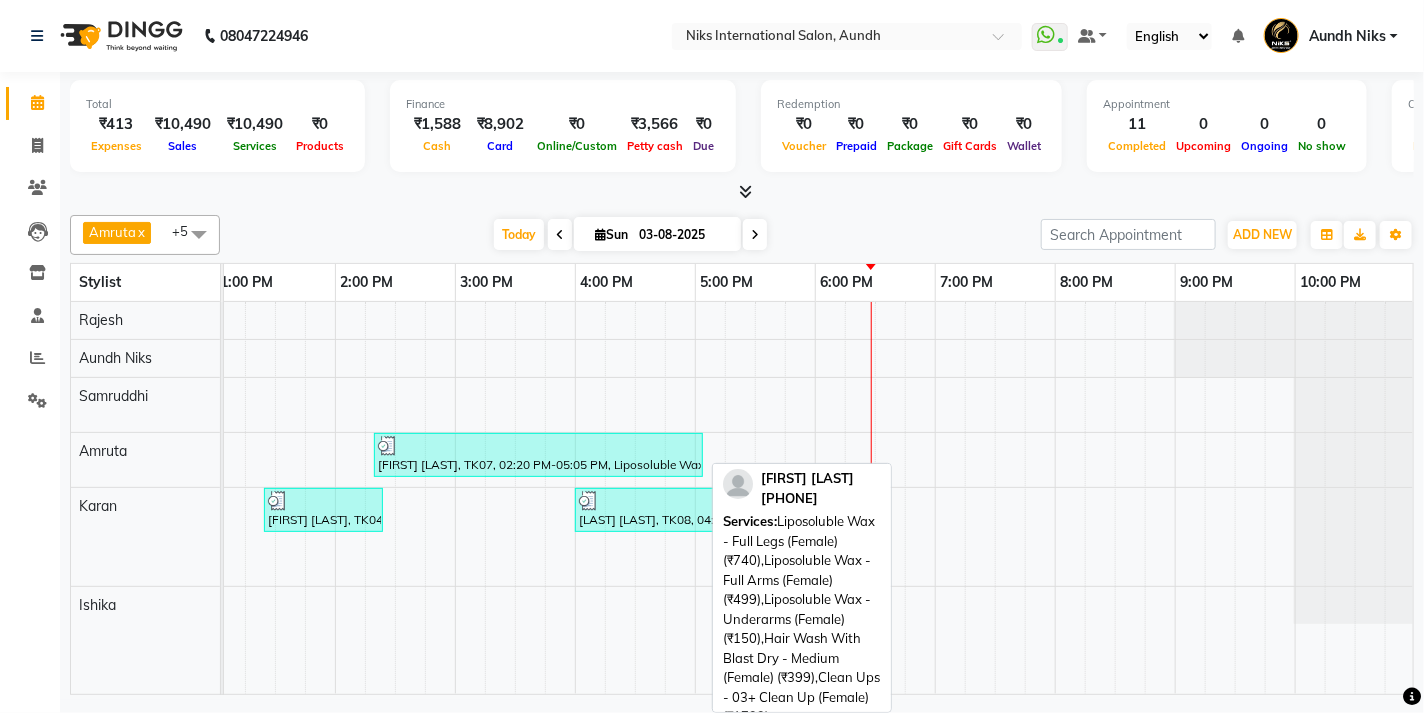 click on "[FIRST] [LAST], TK07, 02:20 PM-05:05 PM, Liposoluble Wax - Full Legs (Female) (₹740),Liposoluble Wax - Full Arms (Female) (₹499),Liposoluble Wax - Underarms (Female) (₹150),Hair Wash With Blast Dry - Medium (Female) (₹399),Clean Ups - 03+ Clean Up (Female) (₹1799)" at bounding box center [538, 455] 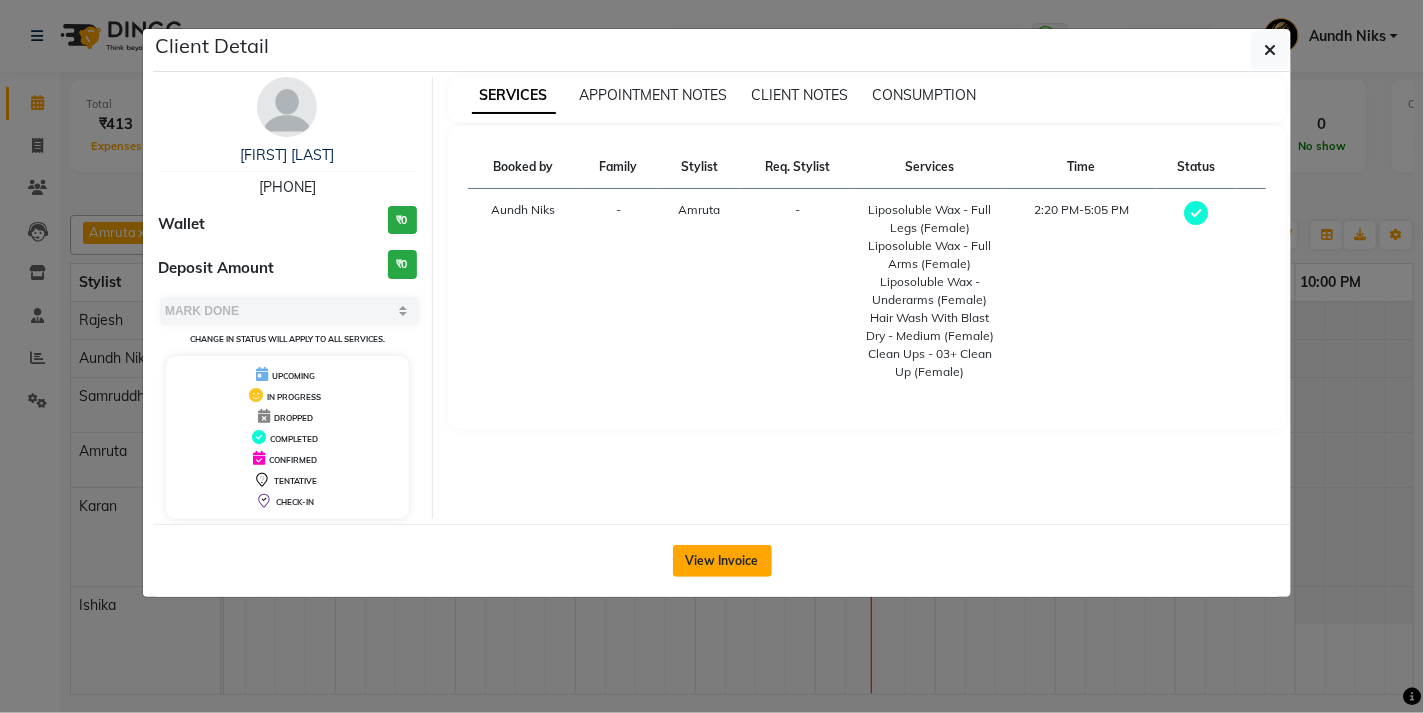 click on "View Invoice" 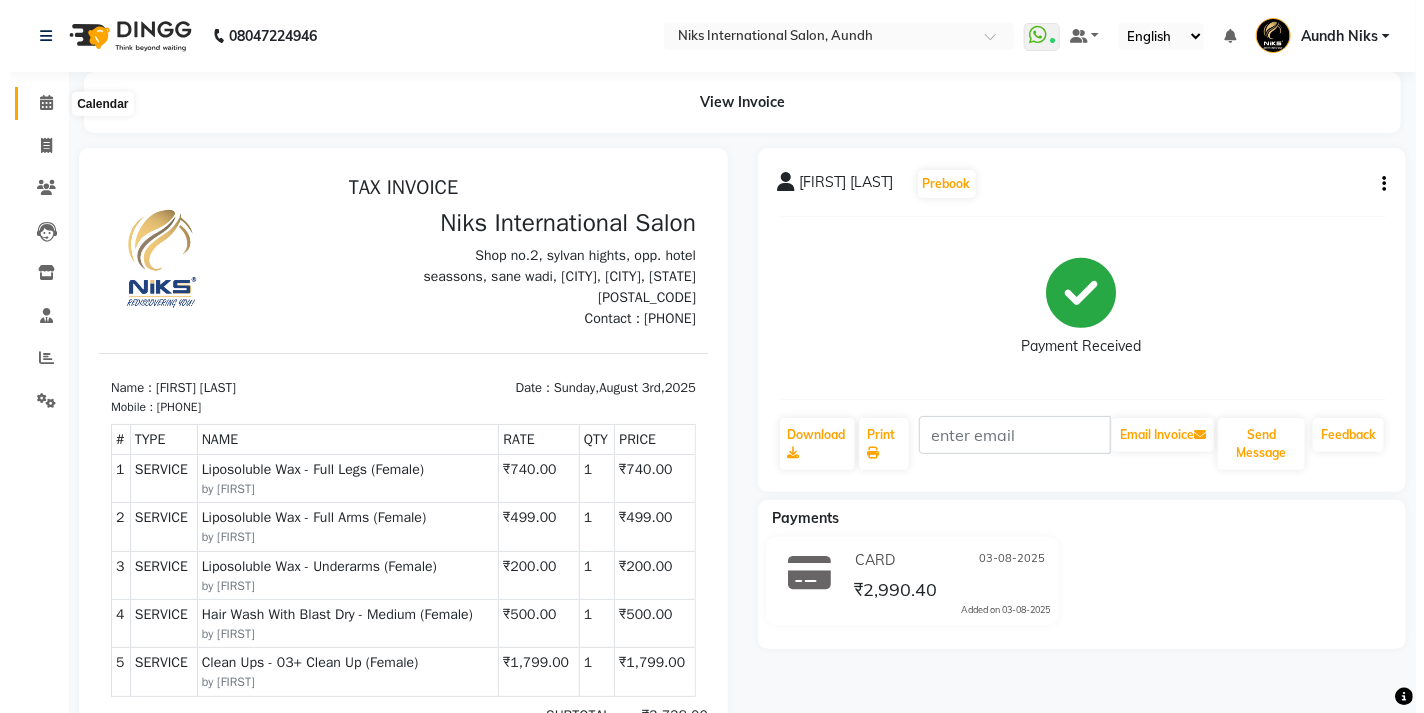 scroll, scrollTop: 0, scrollLeft: 0, axis: both 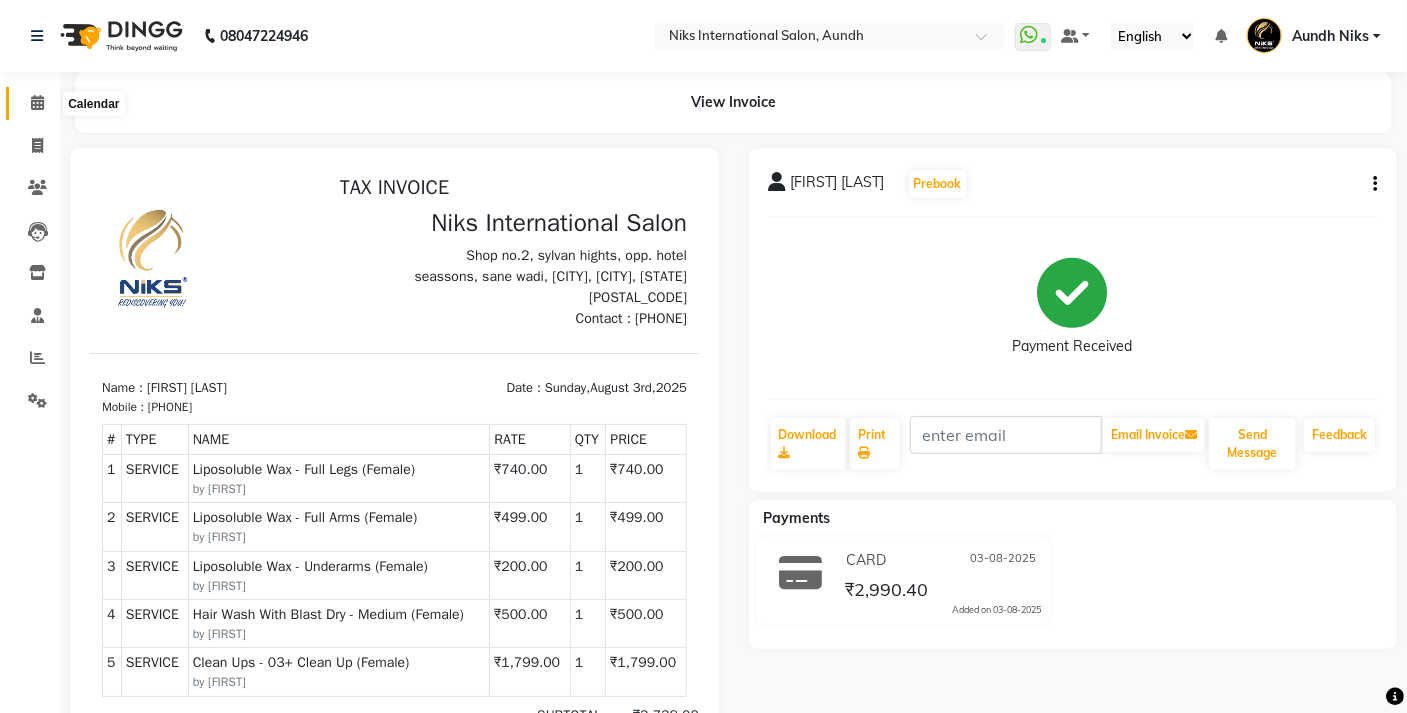 click 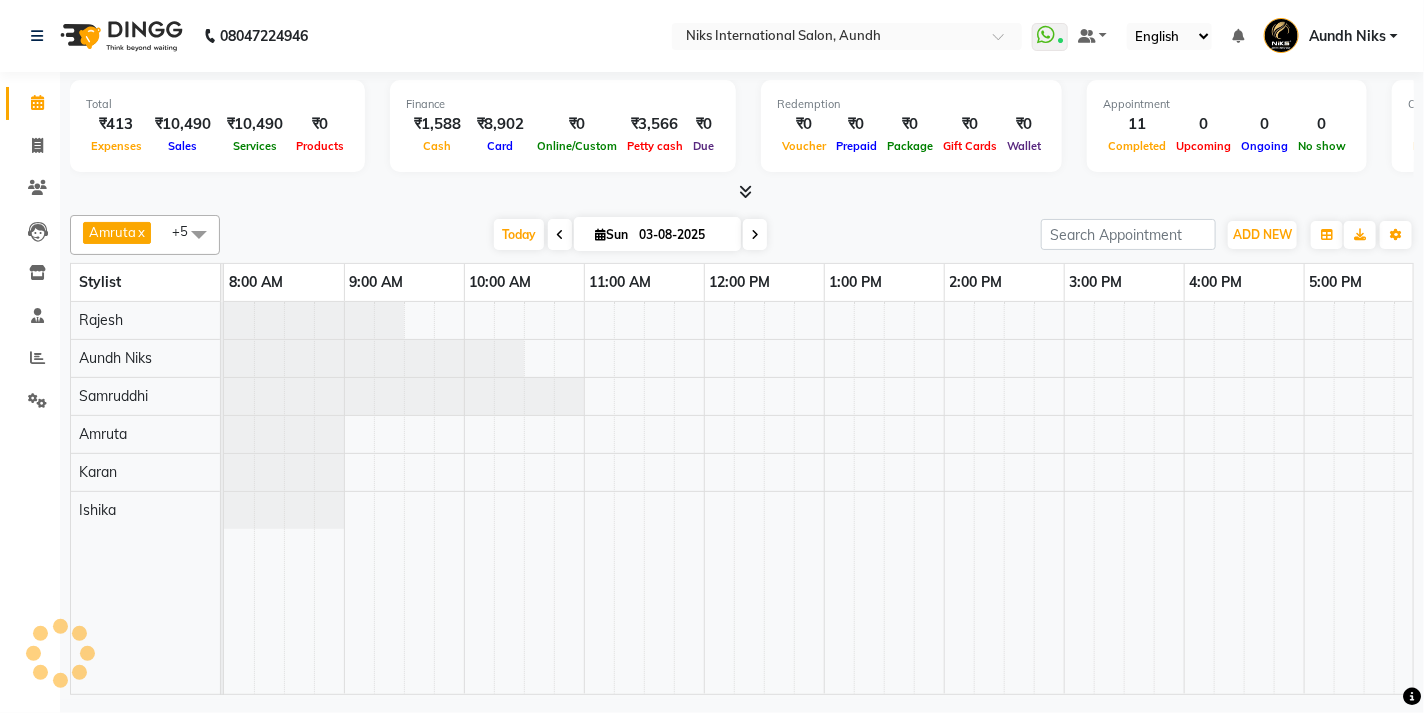 scroll, scrollTop: 0, scrollLeft: 0, axis: both 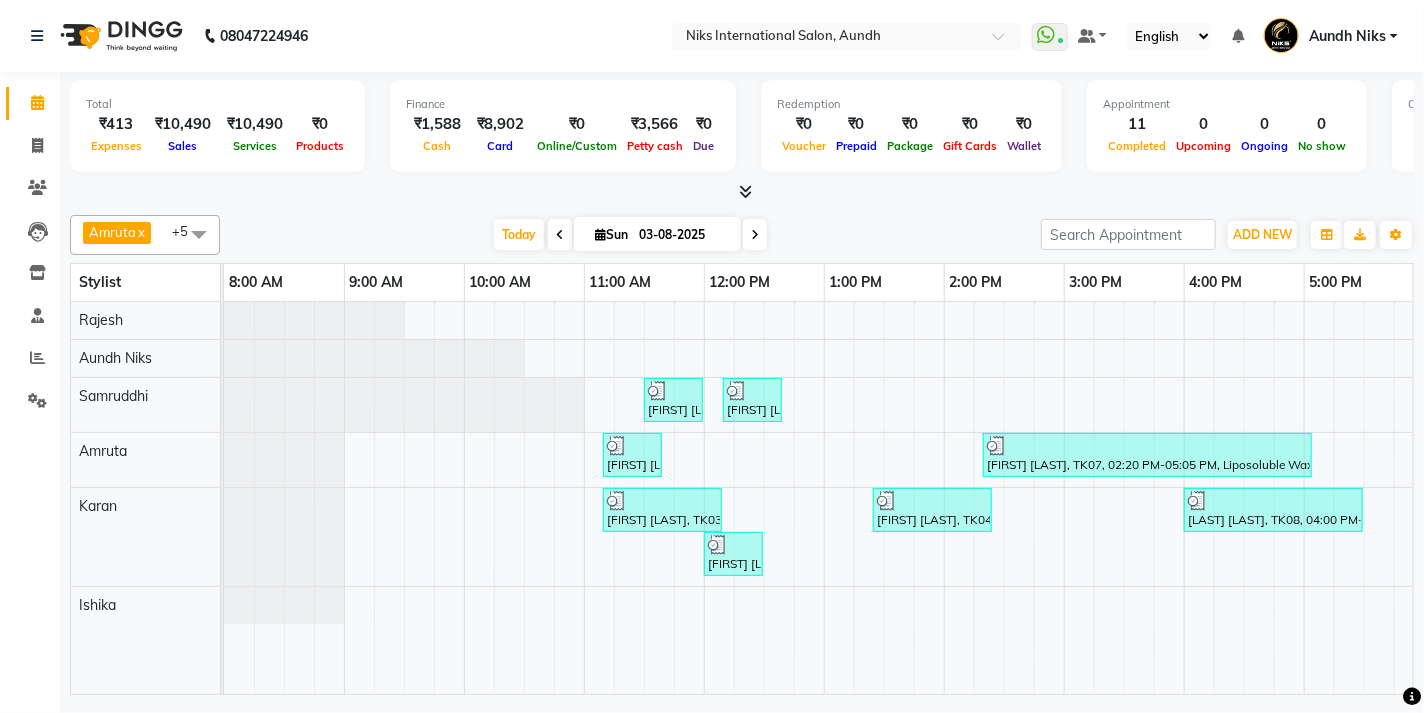 click on "Select All [FIRST] [CITY] [FIRST] [FIRST] [FIRST] [FIRST] [FIRST] [FIRST] Select All [FIRST] [CITY] [FIRST] [FIRST] [FIRST] [FIRST] [FIRST] [FIRST] [FIRST] [FIRST] [FIRST] Toggle Dropdown Add Appointment Add Invoice Add Expense Add Attendance Add Client Toggle Dropdown Add Appointment Add Invoice Add Expense Add Attendance Add Client ADD NEW Toggle Dropdown Add Appointment Add Invoice Add Expense Add Attendance Add Client Select All [FIRST] [CITY] [FIRST] [FIRST] [FIRST] [FIRST] [FIRST] [FIRST] Group By Staff View Room View View as Vertical Vertical - Week View Horizontal Horizontal - Week View List Toggle Dropdown Calendar Settings Manage Tags Arrange Stylists Reset Stylists Full Screen Show Available Stylist Appointment Form Zoom 100%" at bounding box center (742, 235) 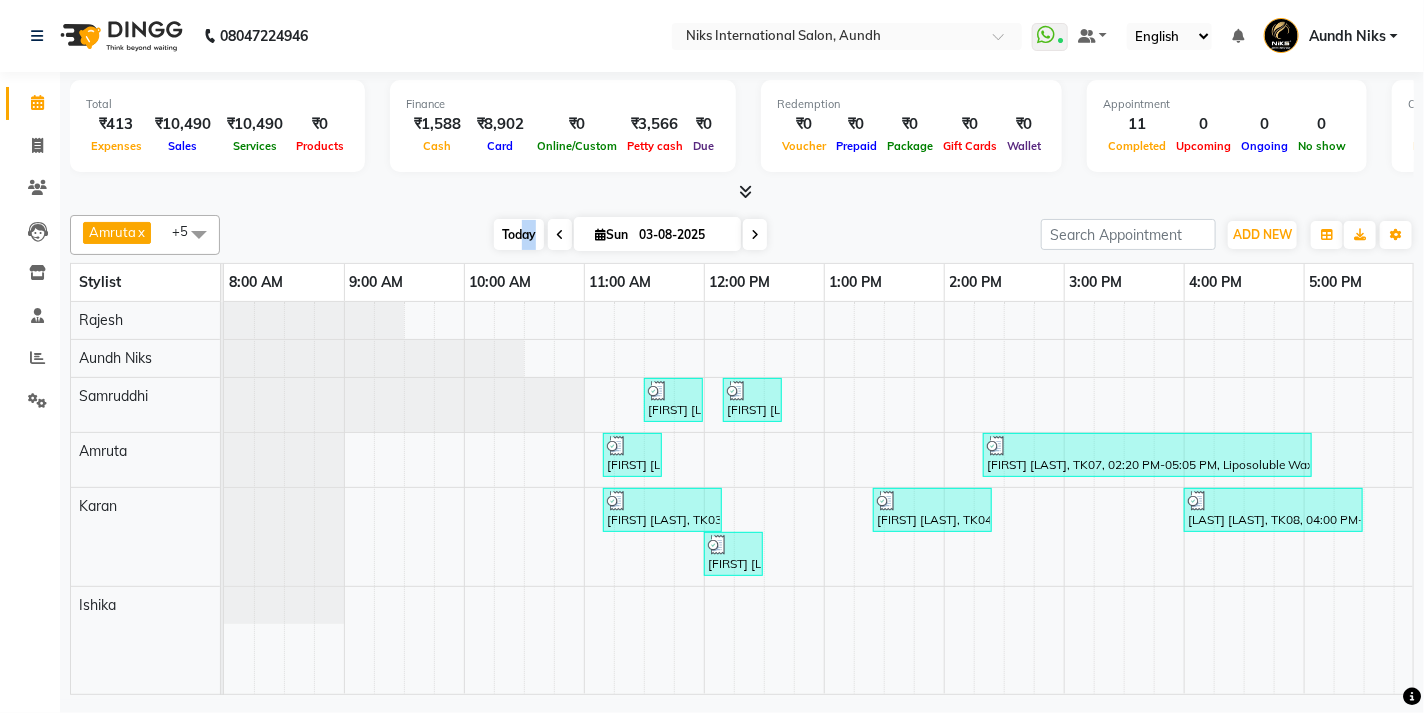 drag, startPoint x: 544, startPoint y: 238, endPoint x: 517, endPoint y: 238, distance: 27 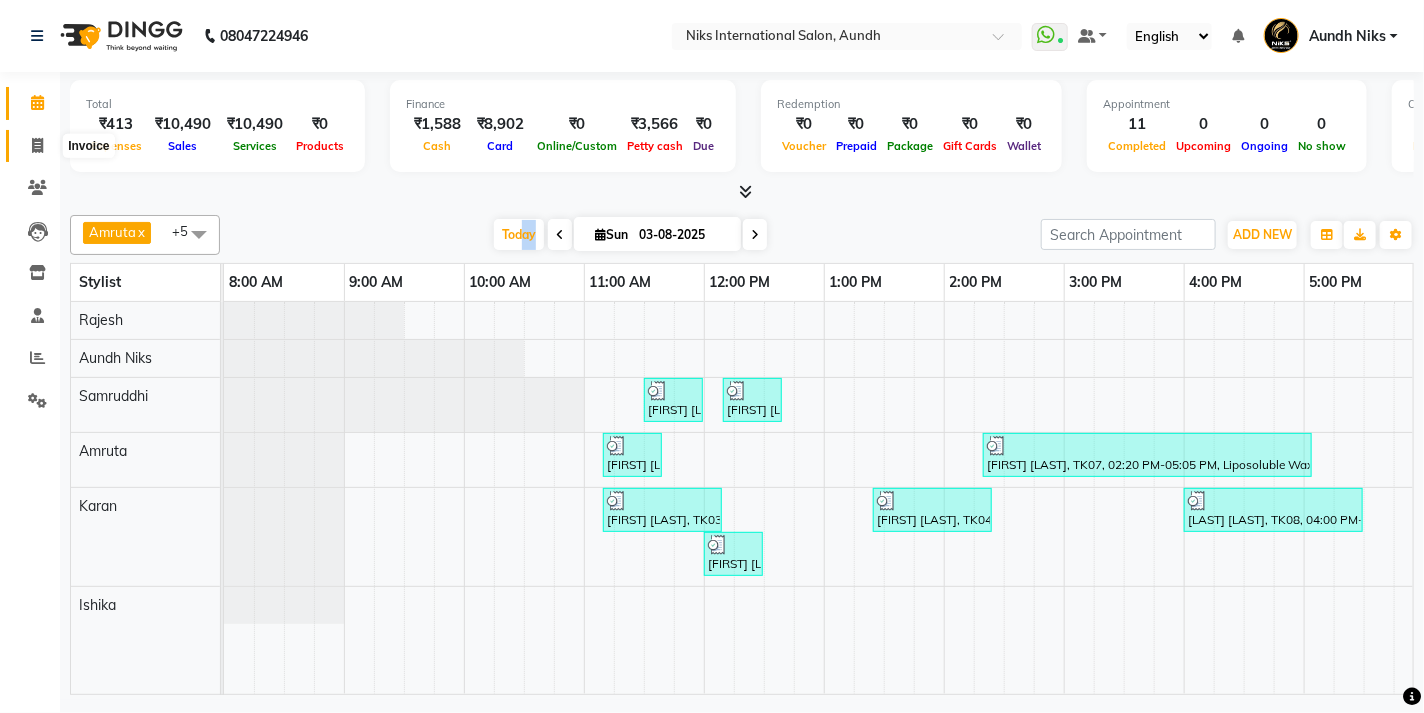 click 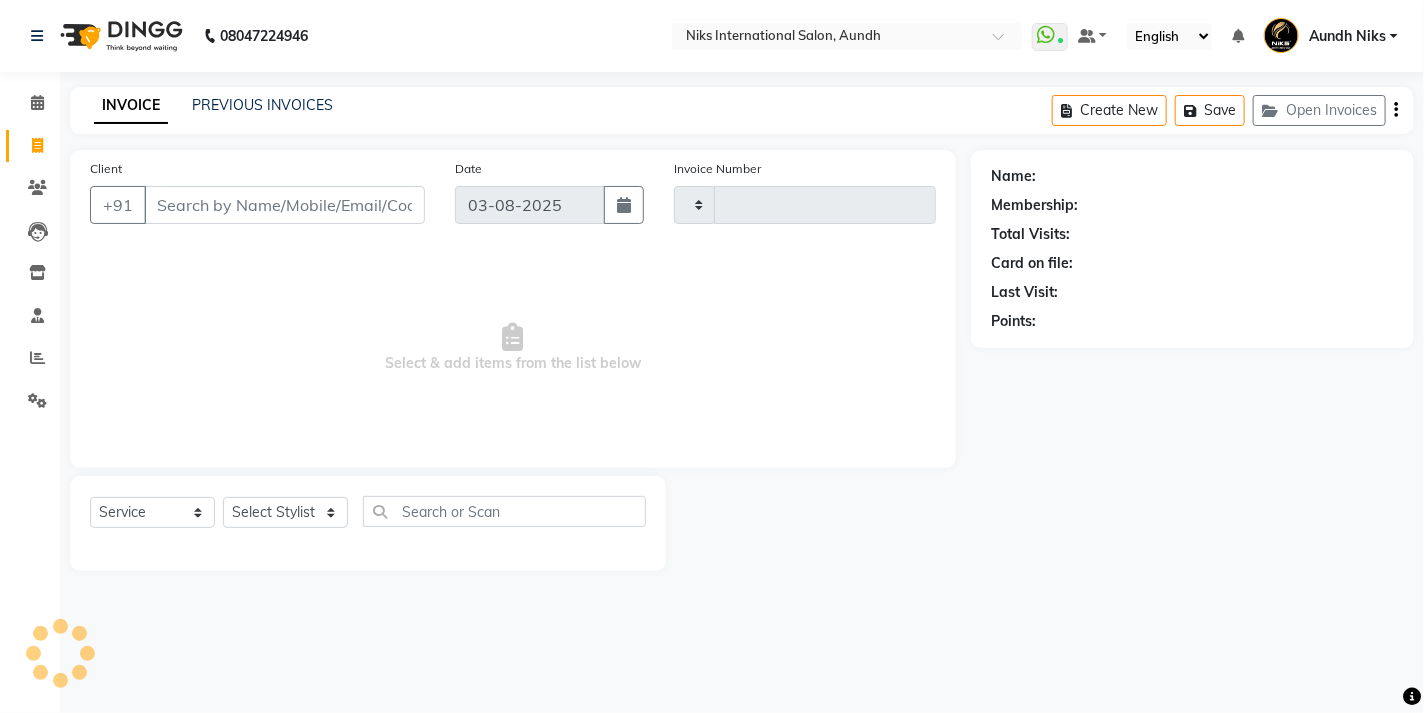 type on "1609" 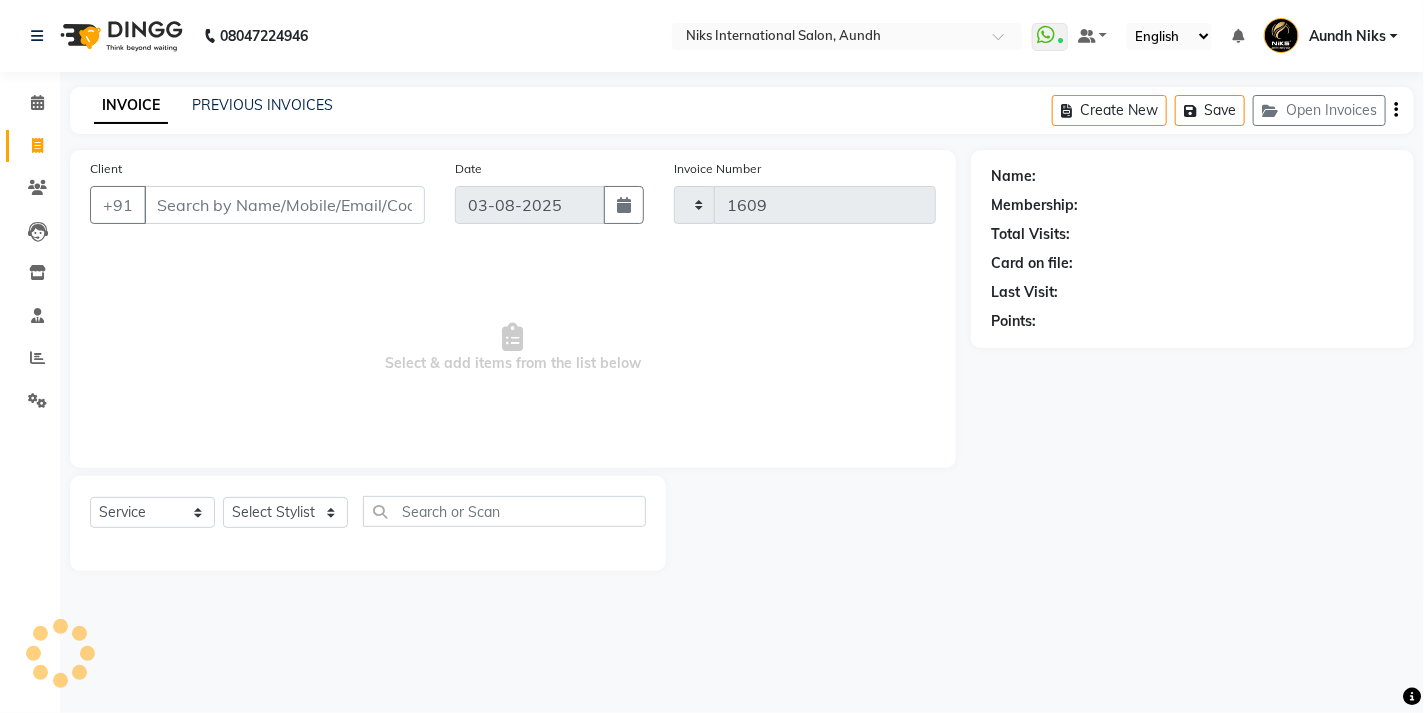 select on "6" 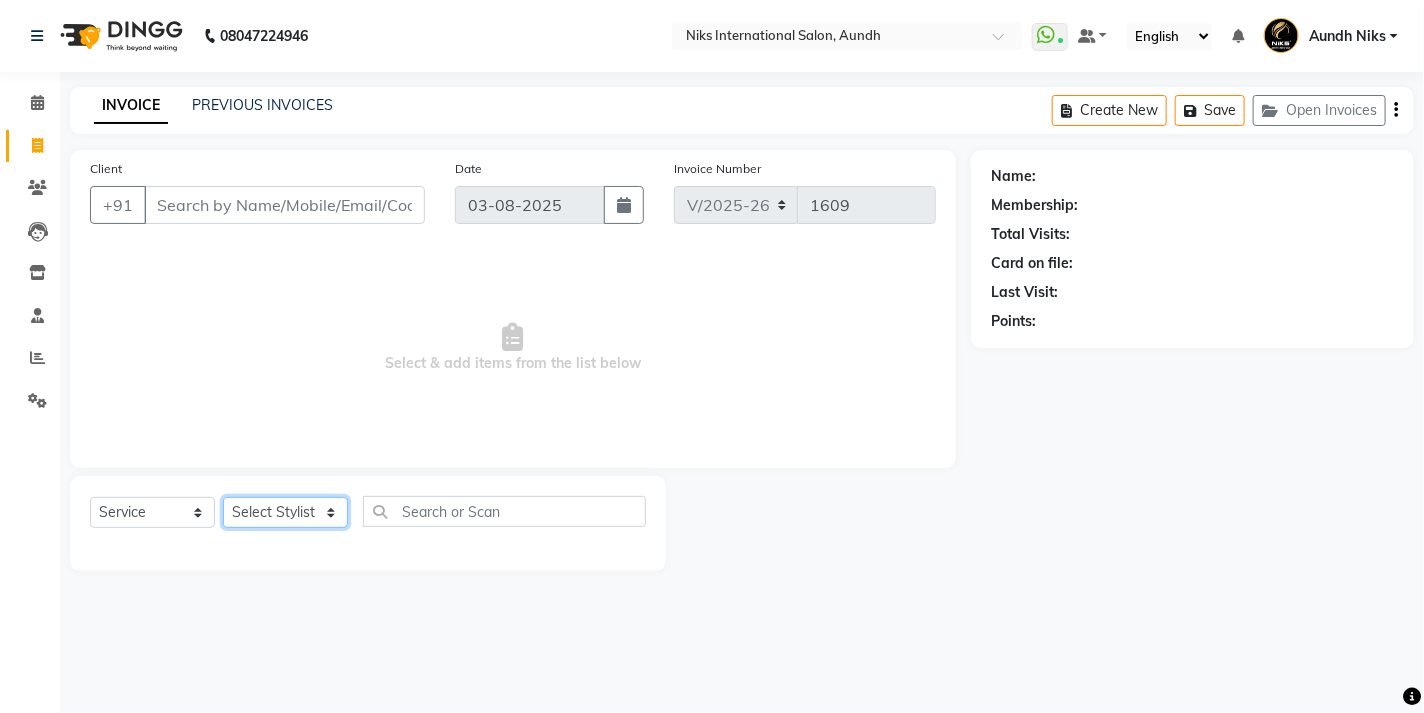click on "Select Stylist [FIRST] [CITY] [FIRST] [FIRST] [FIRST] [FIRST] [FIRST] [FIRST] [FIRST] [FIRST] [FIRST] [FIRST] [FIRST]" 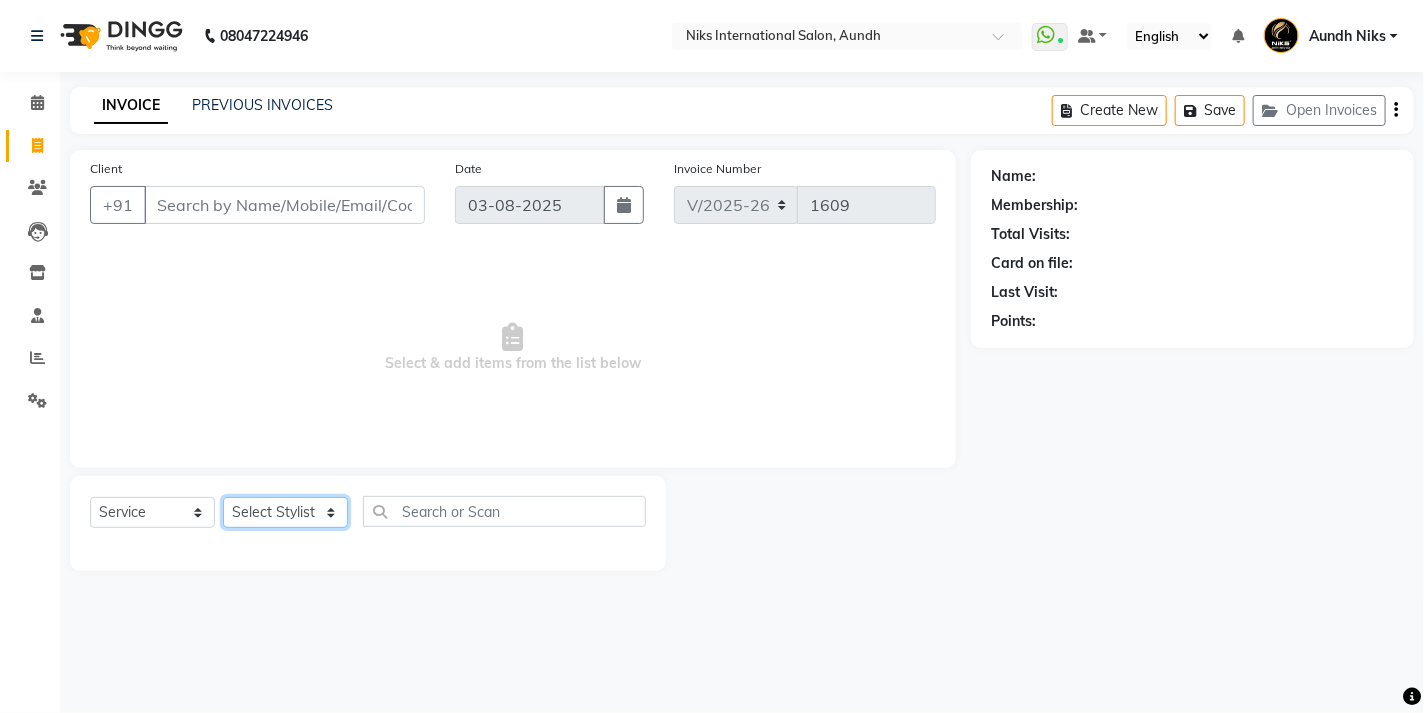 select on "87289" 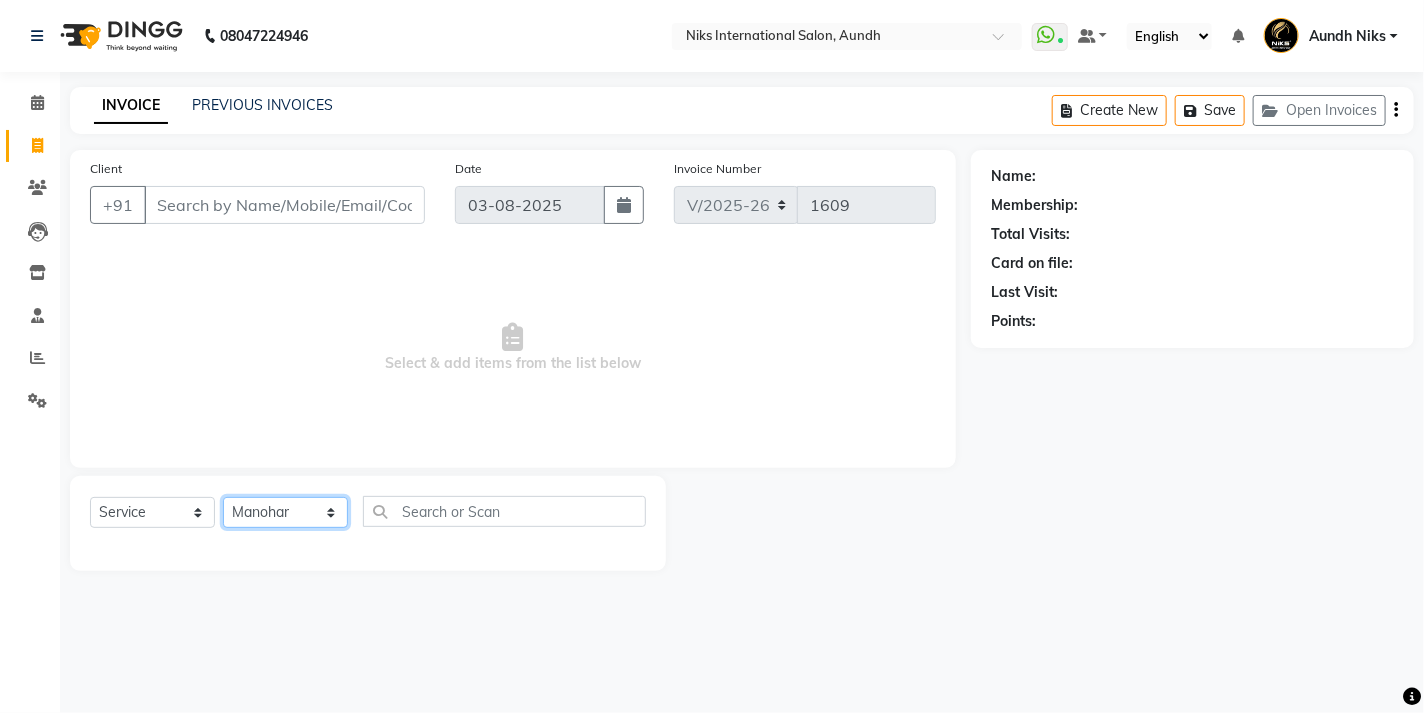 click on "Select Stylist [FIRST] [CITY] [FIRST] [FIRST] [FIRST] [FIRST] [FIRST] [FIRST] [FIRST] [FIRST] [FIRST] [FIRST] [FIRST]" 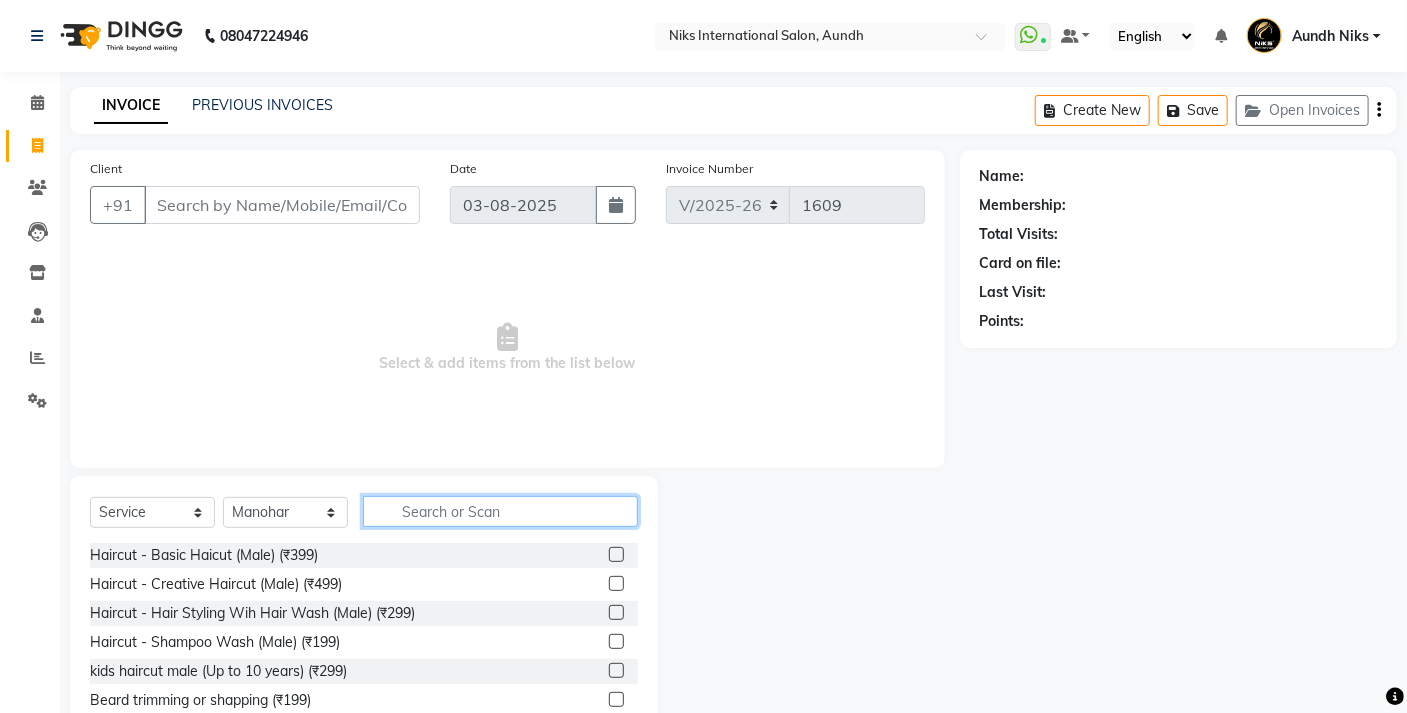 click 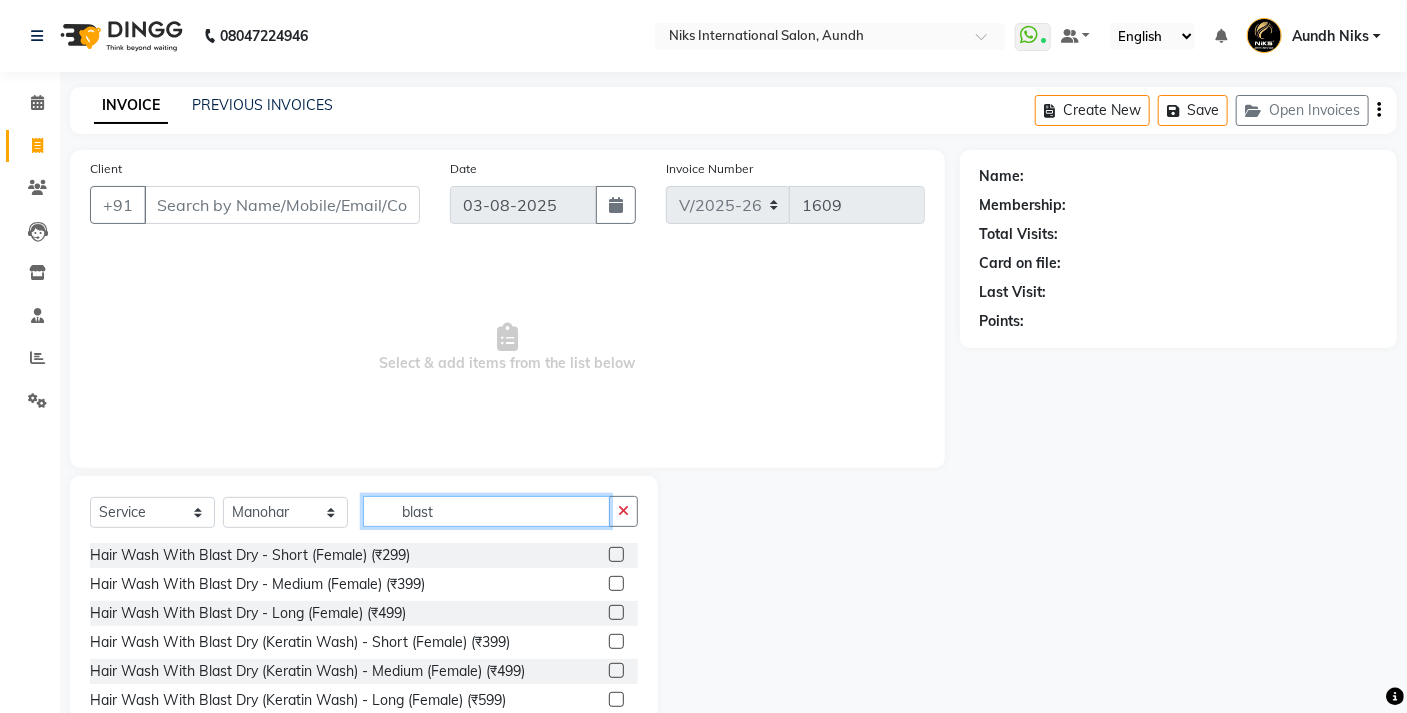 type on "blast" 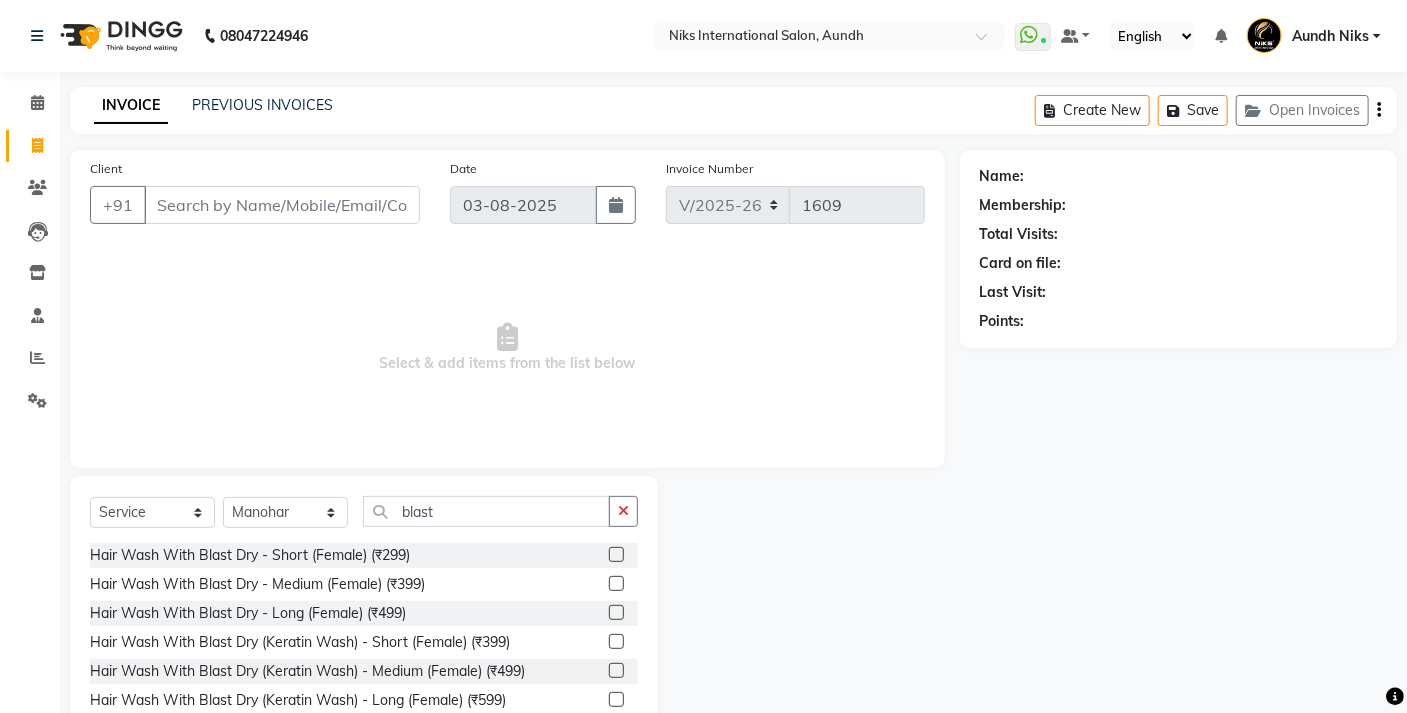 click 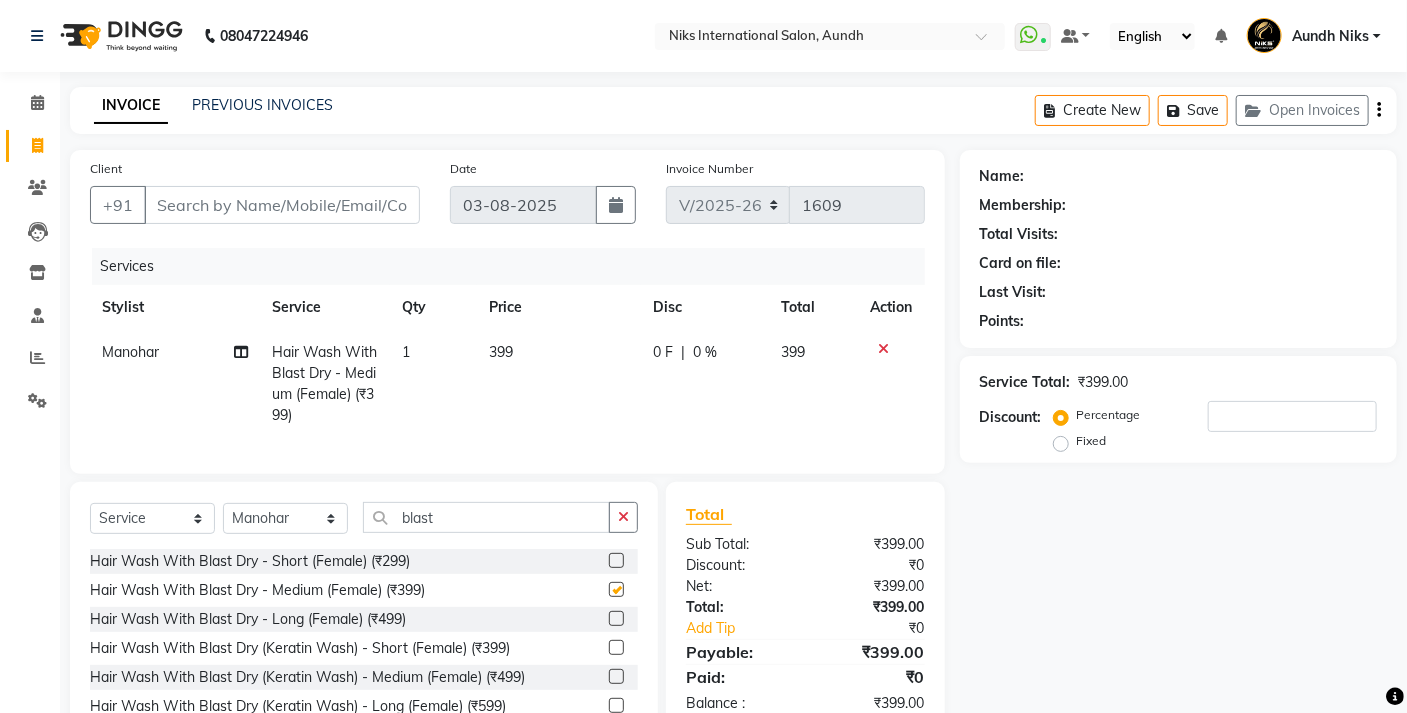 checkbox on "false" 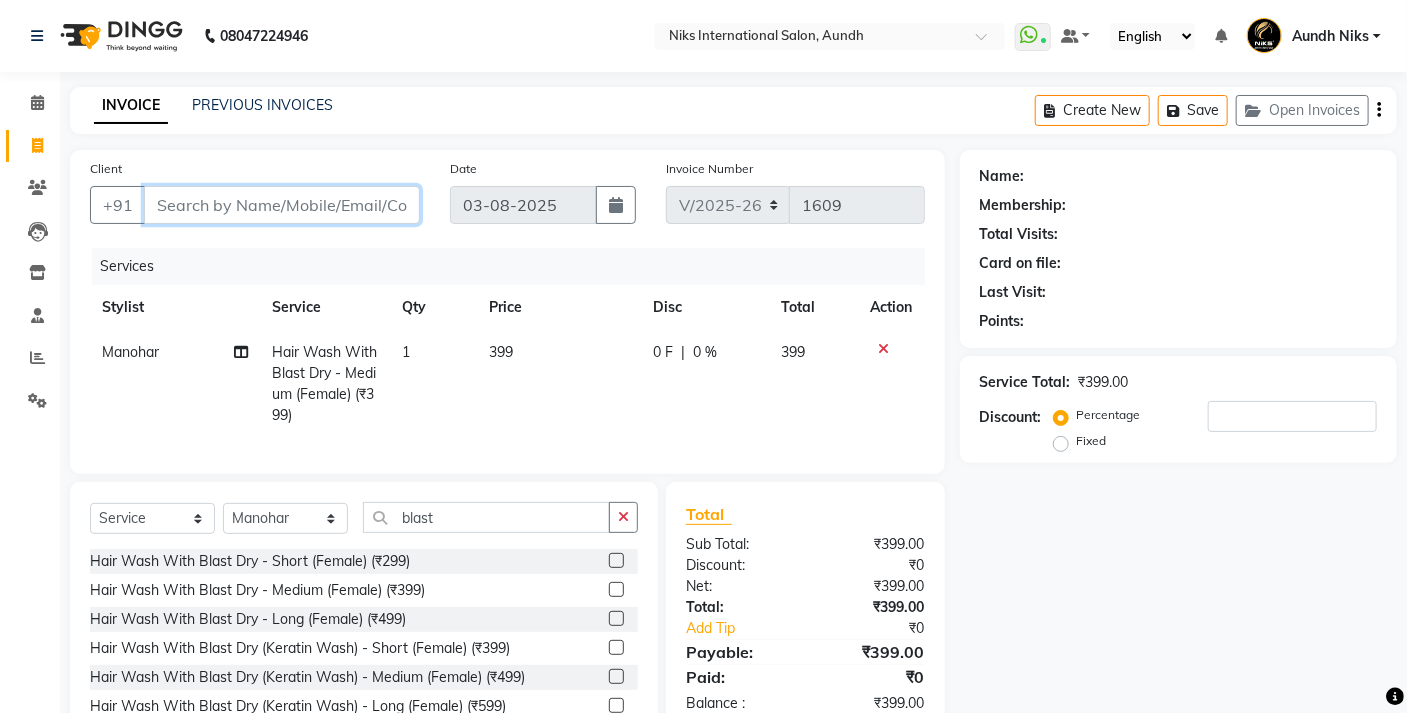 click on "Client" at bounding box center [282, 205] 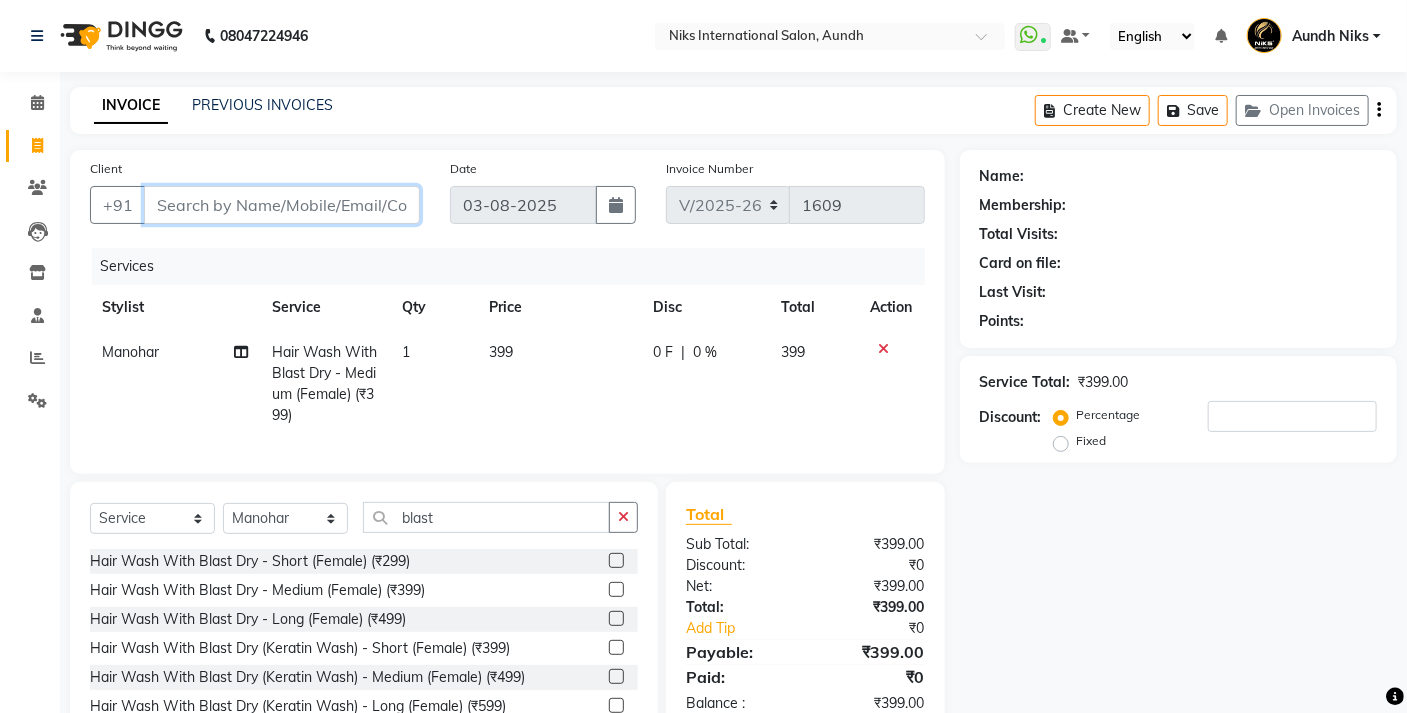 type on "9" 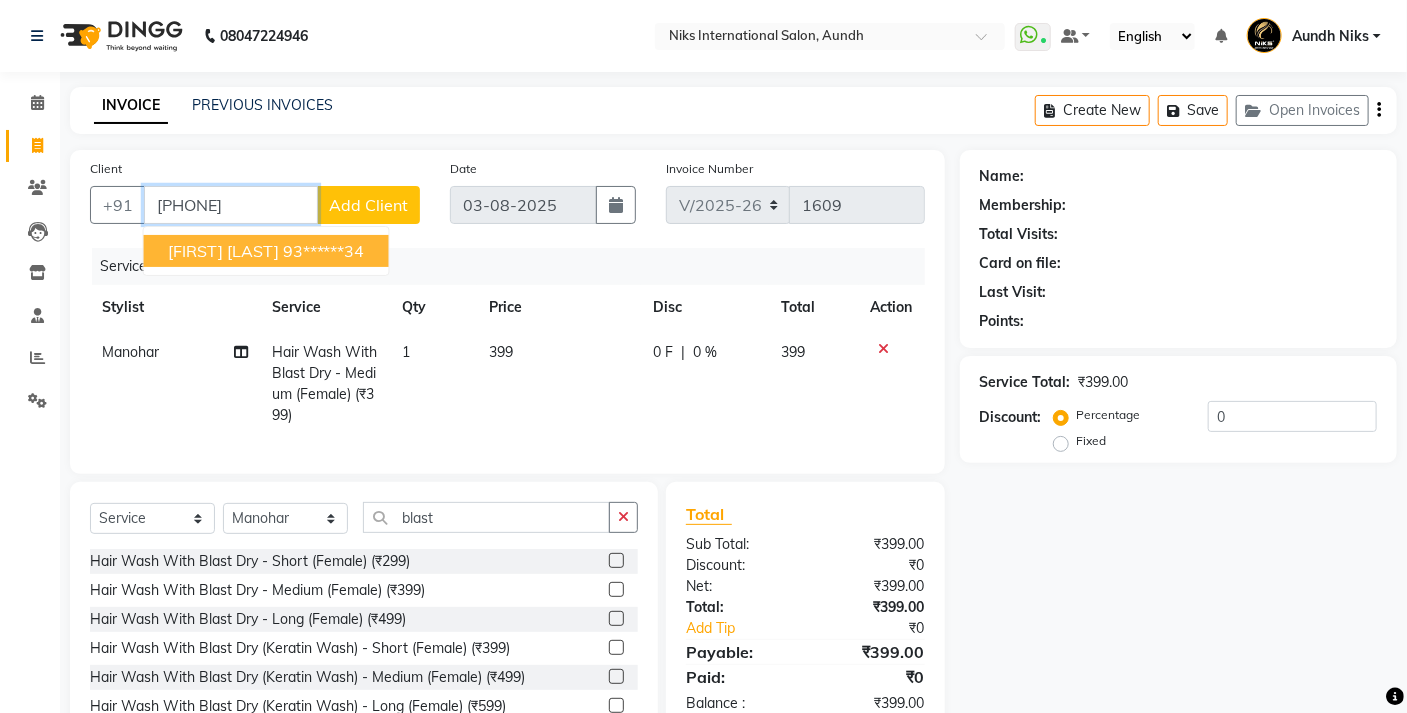 click on "[FIRST] [LAST]" at bounding box center [223, 251] 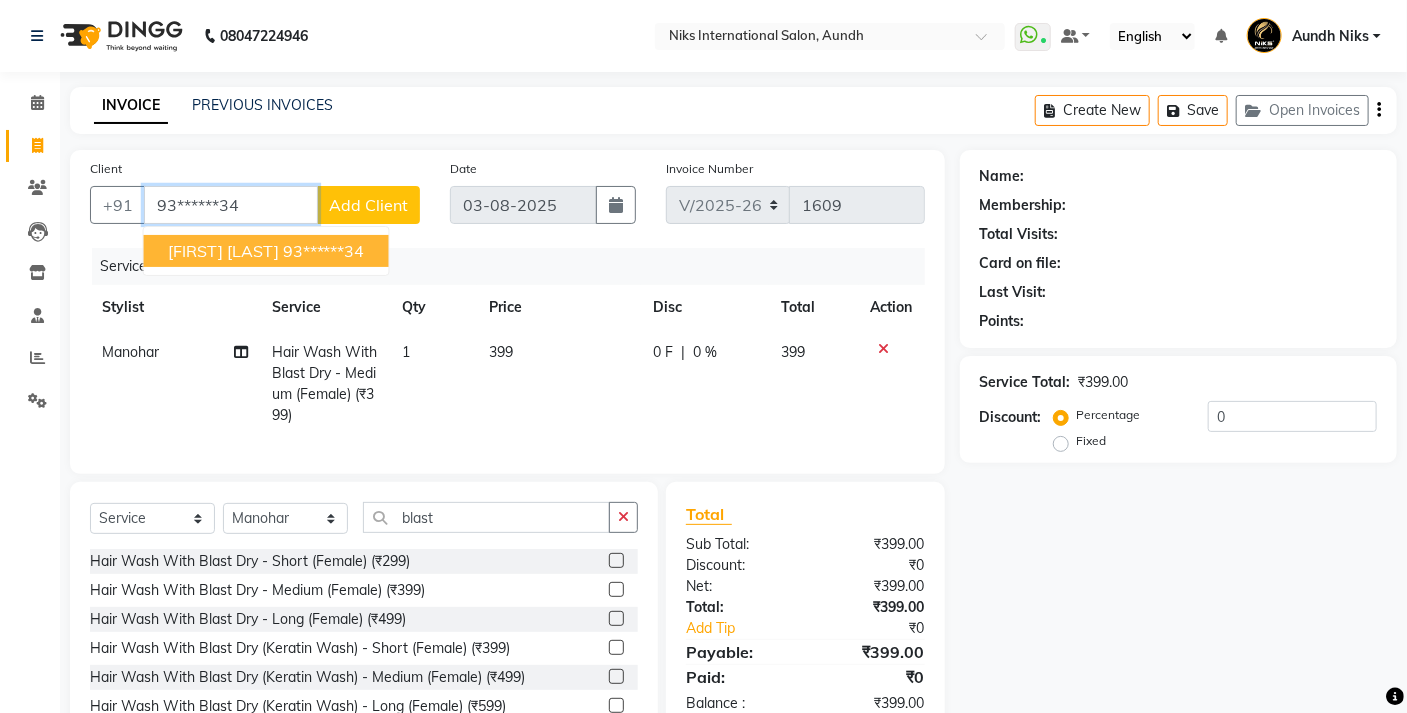 type on "93******34" 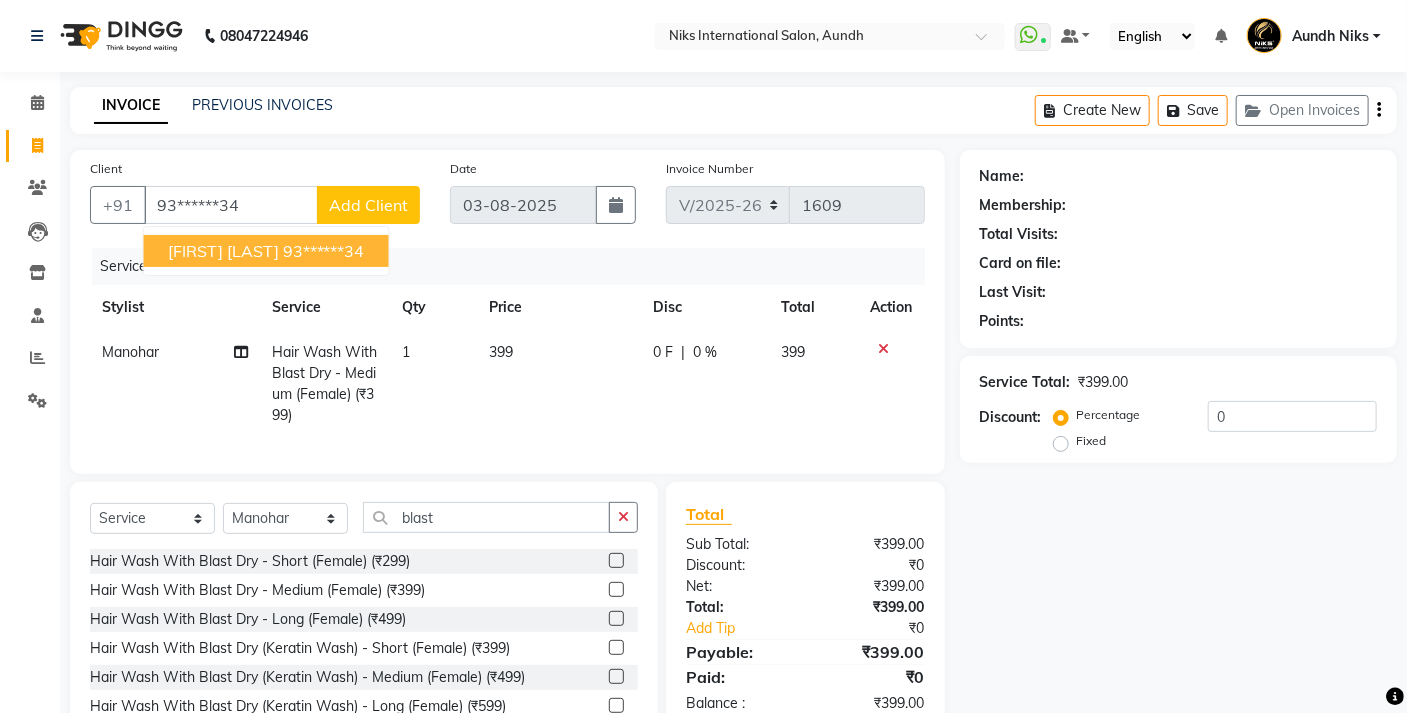 select on "1: Object" 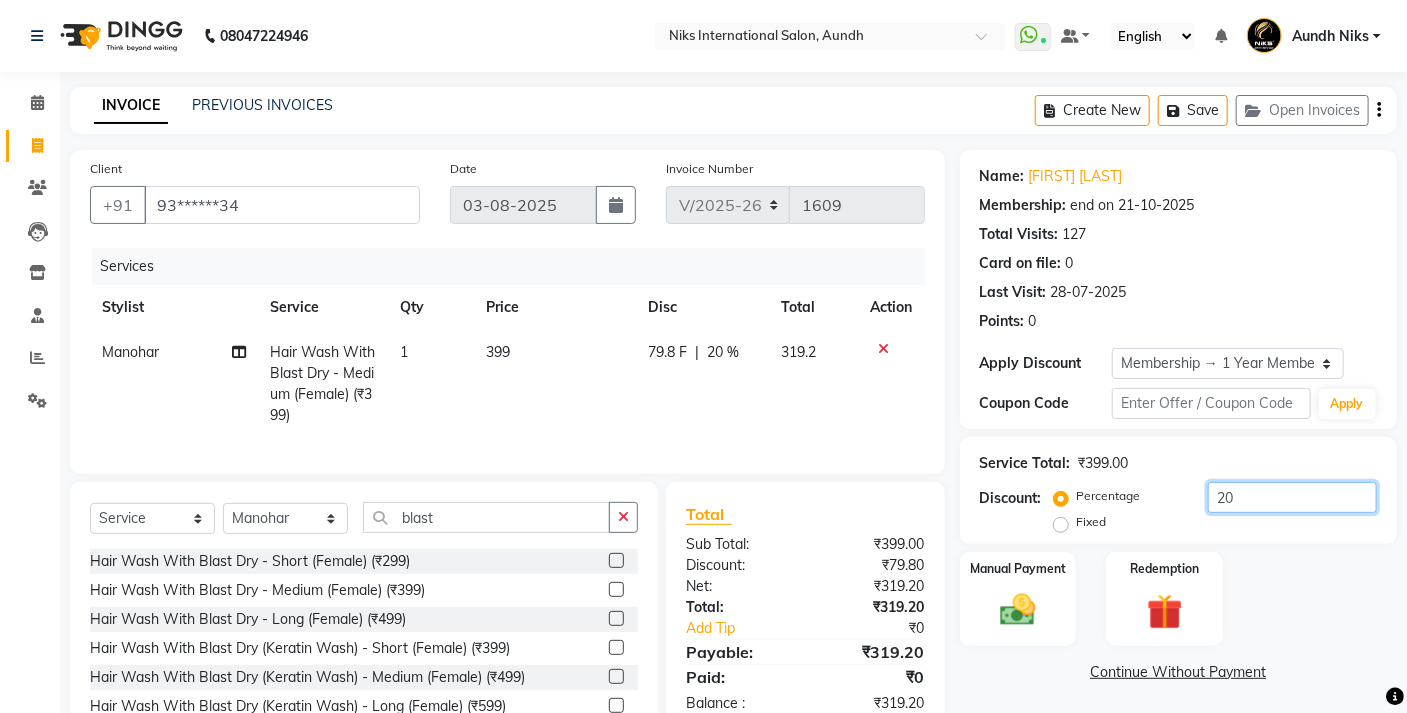 click on "20" 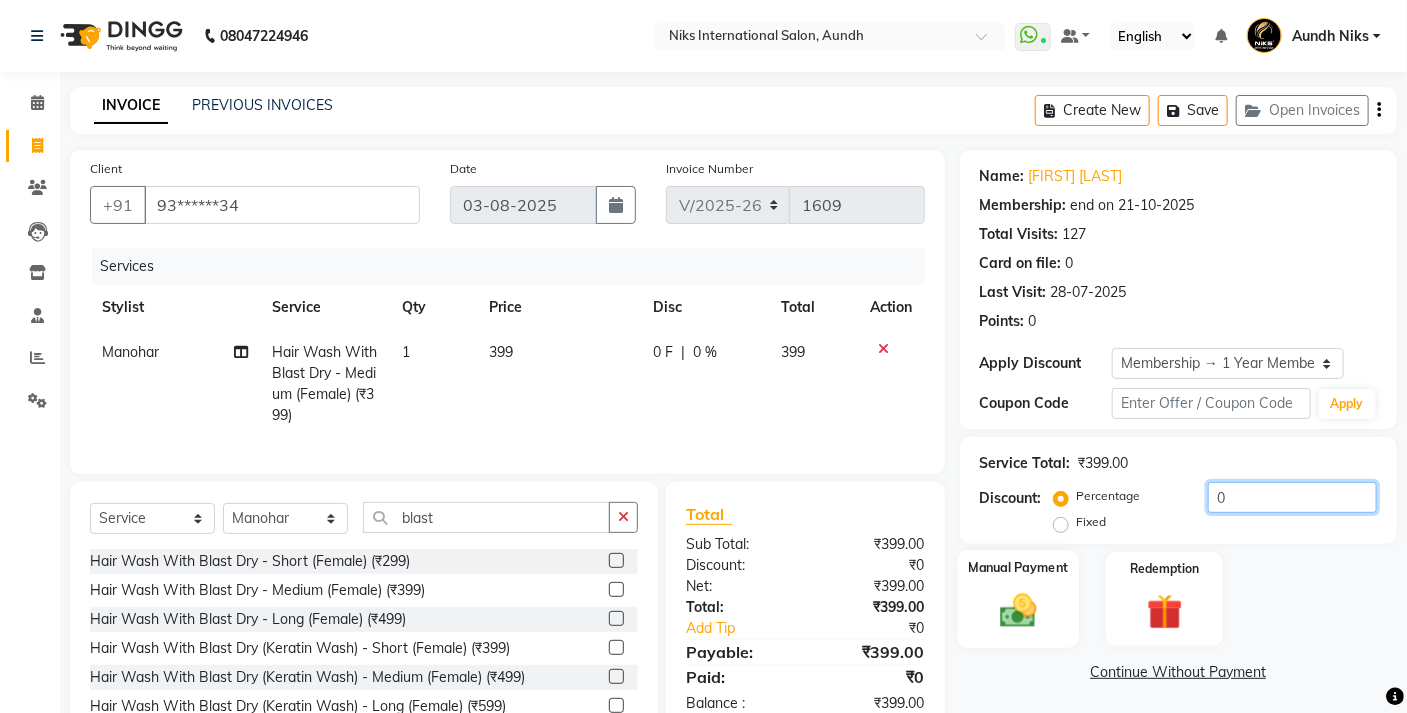 type on "0" 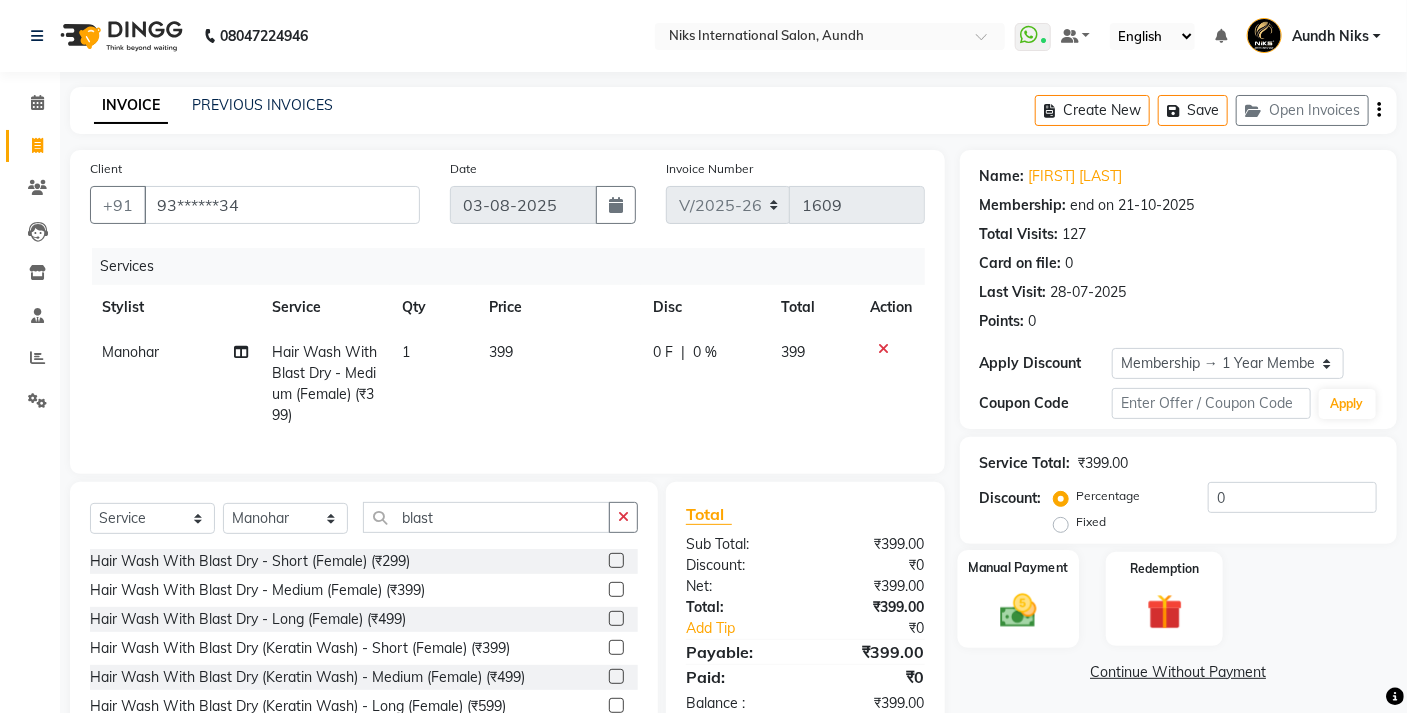 click 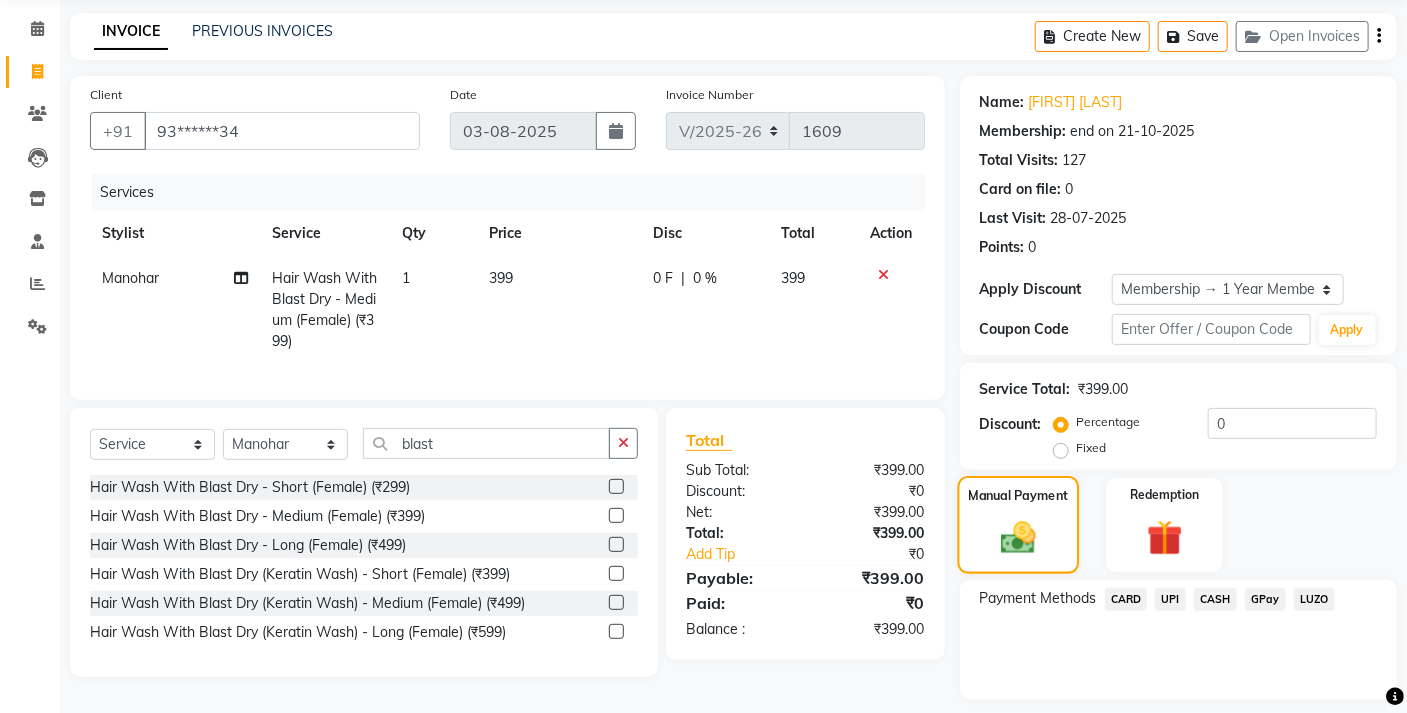 scroll, scrollTop: 131, scrollLeft: 0, axis: vertical 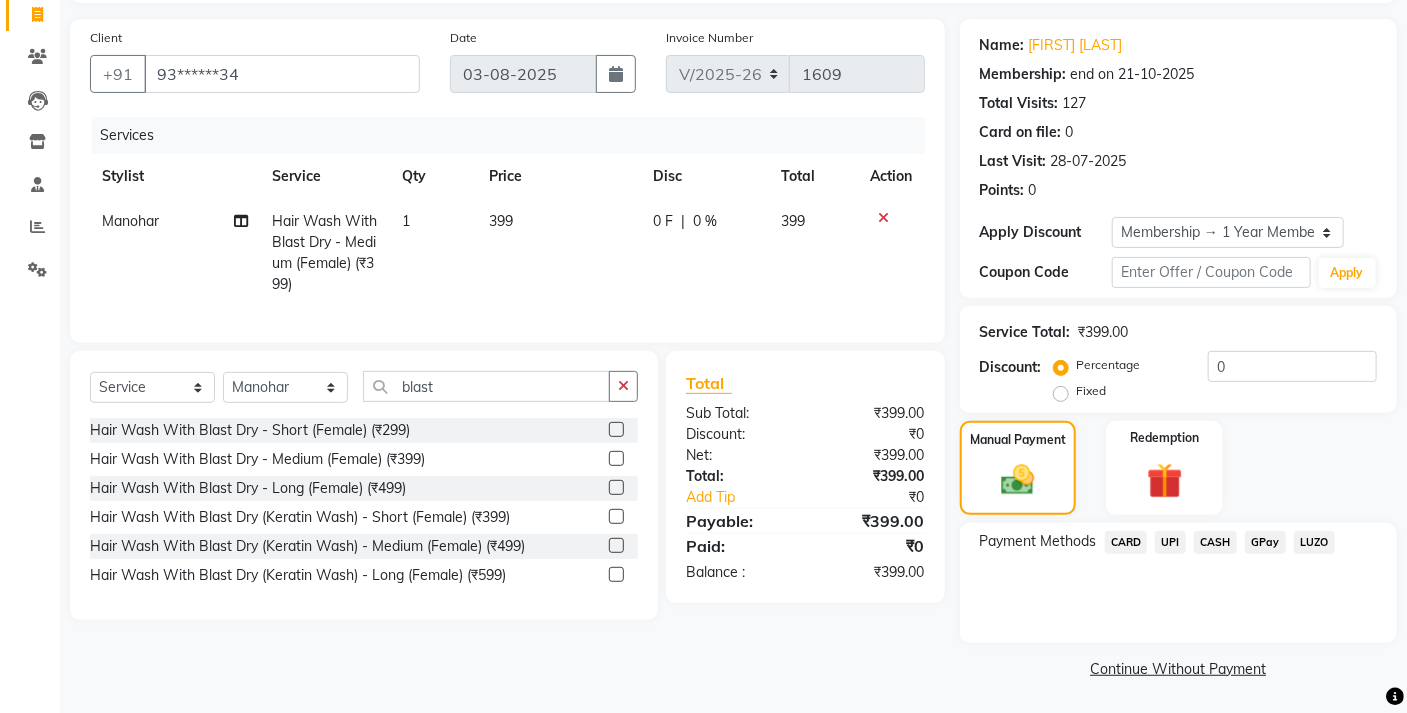 click on "CARD" 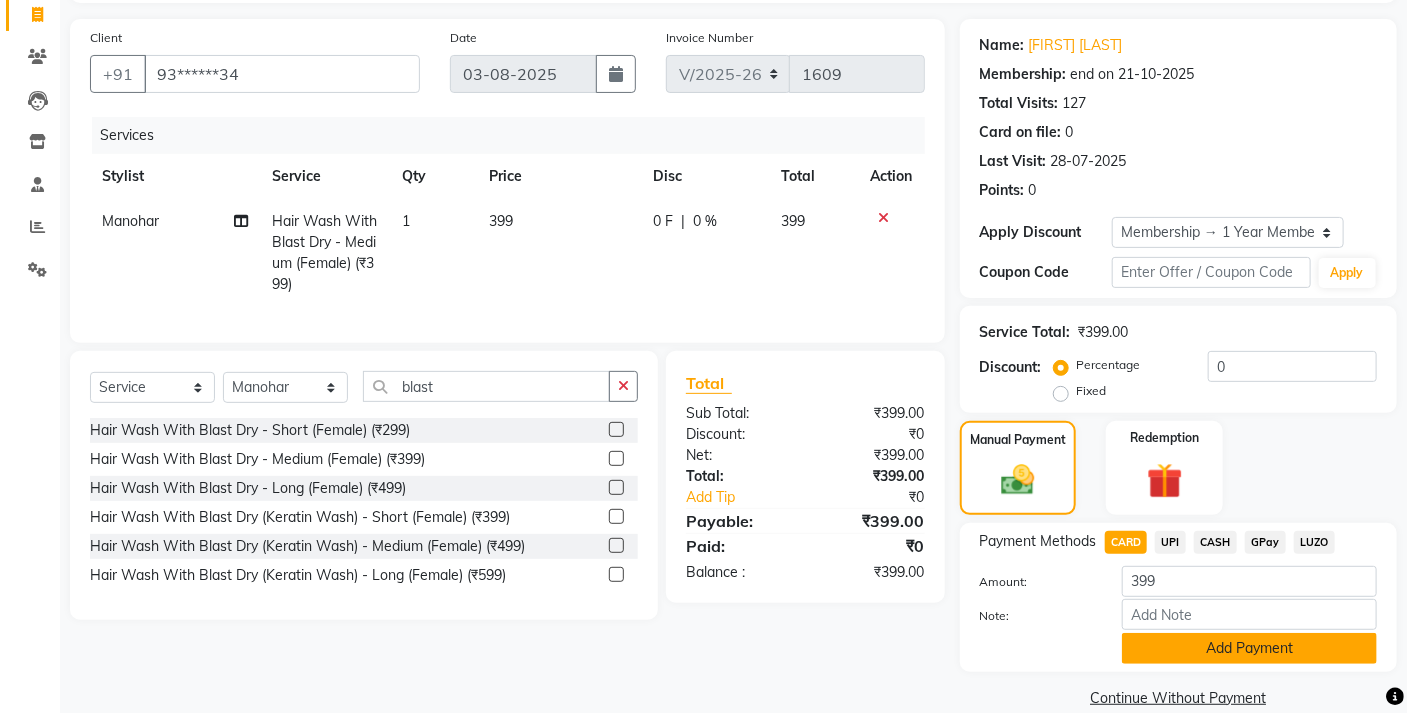 click on "Add Payment" 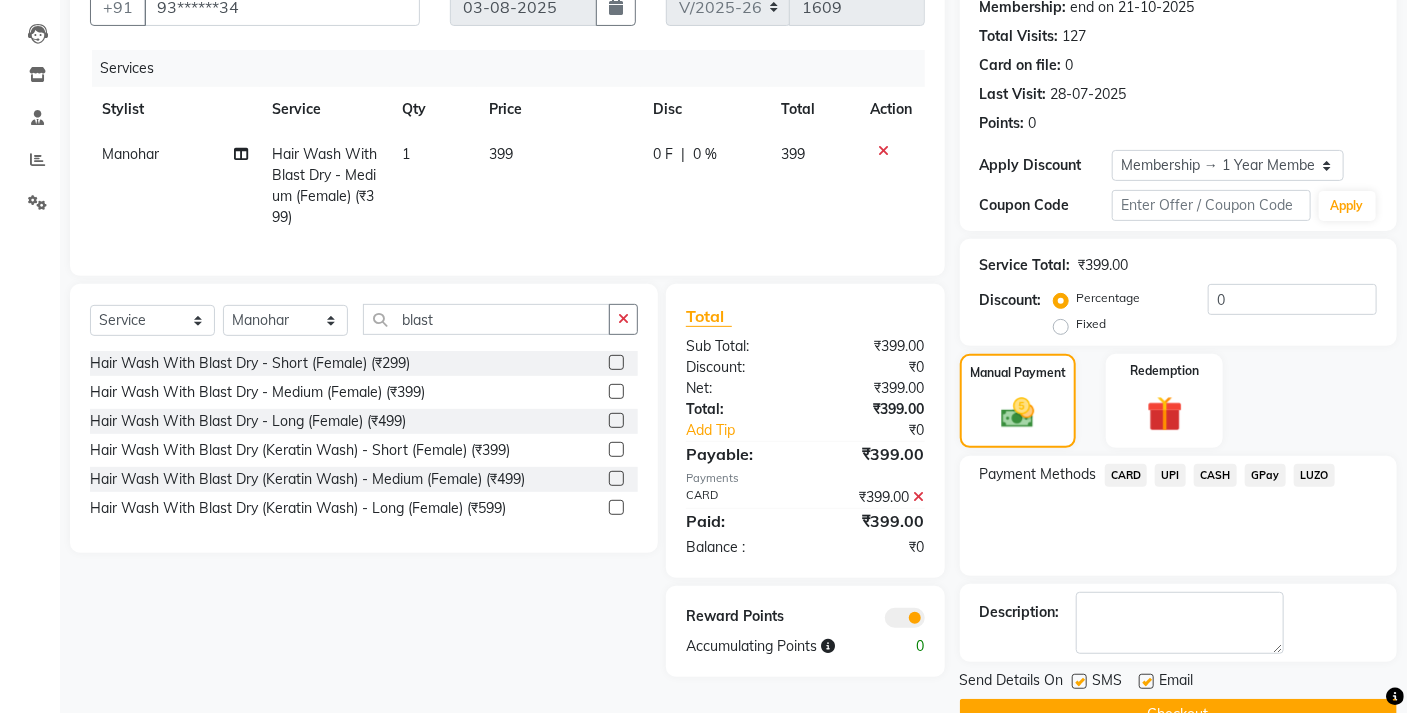 scroll, scrollTop: 242, scrollLeft: 0, axis: vertical 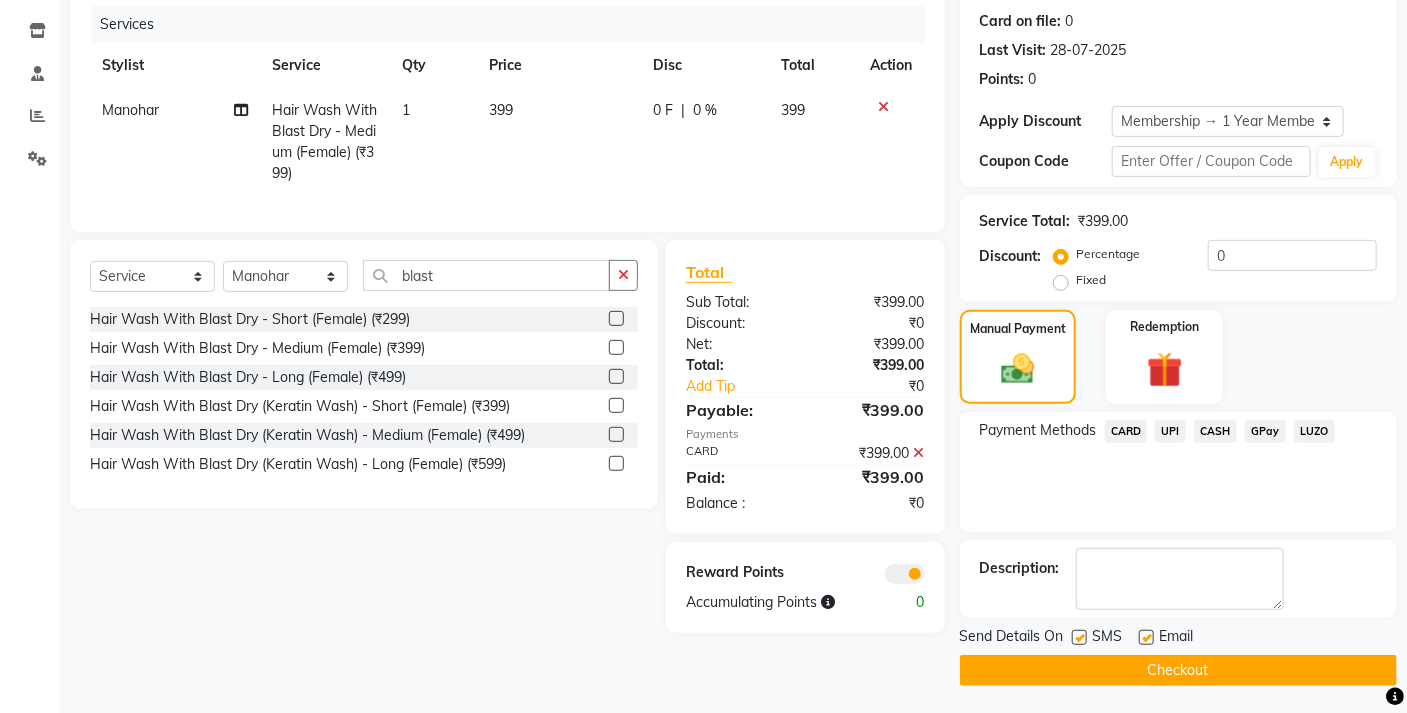 click on "Checkout" 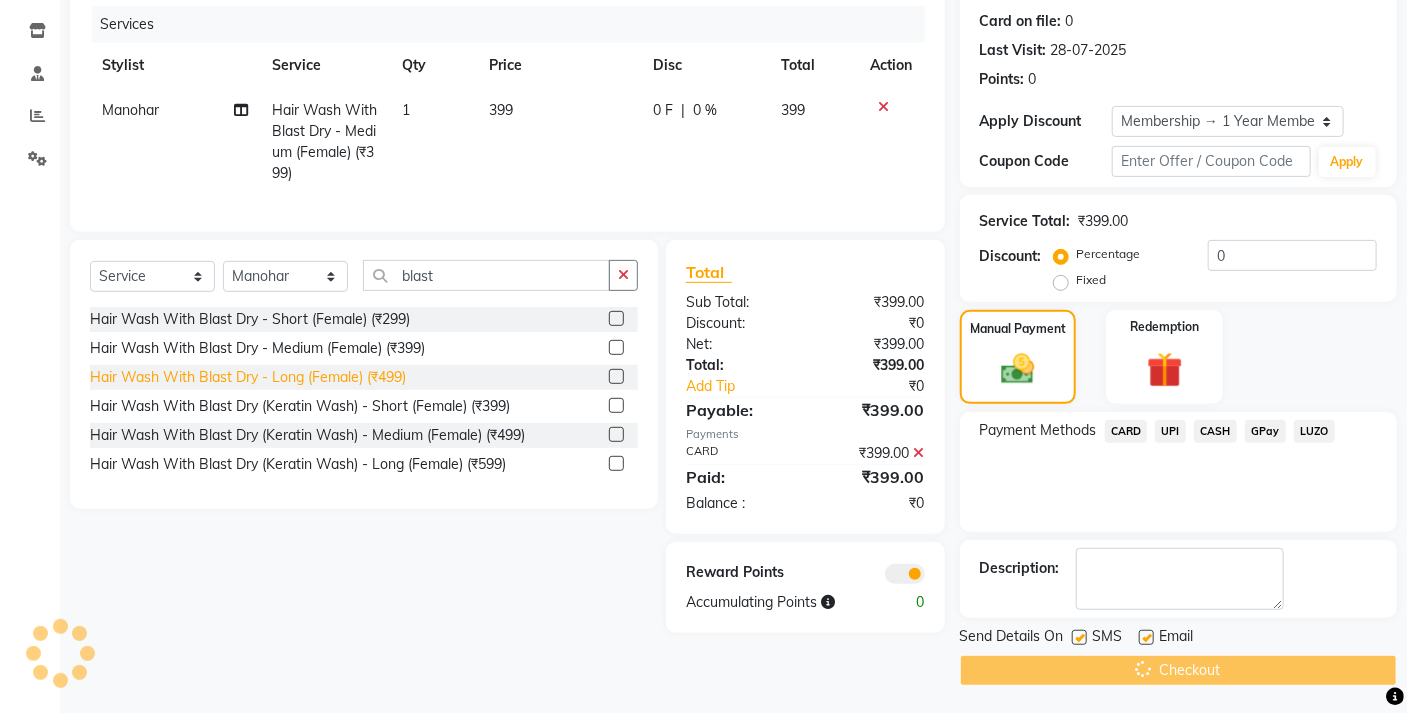 scroll, scrollTop: 51, scrollLeft: 0, axis: vertical 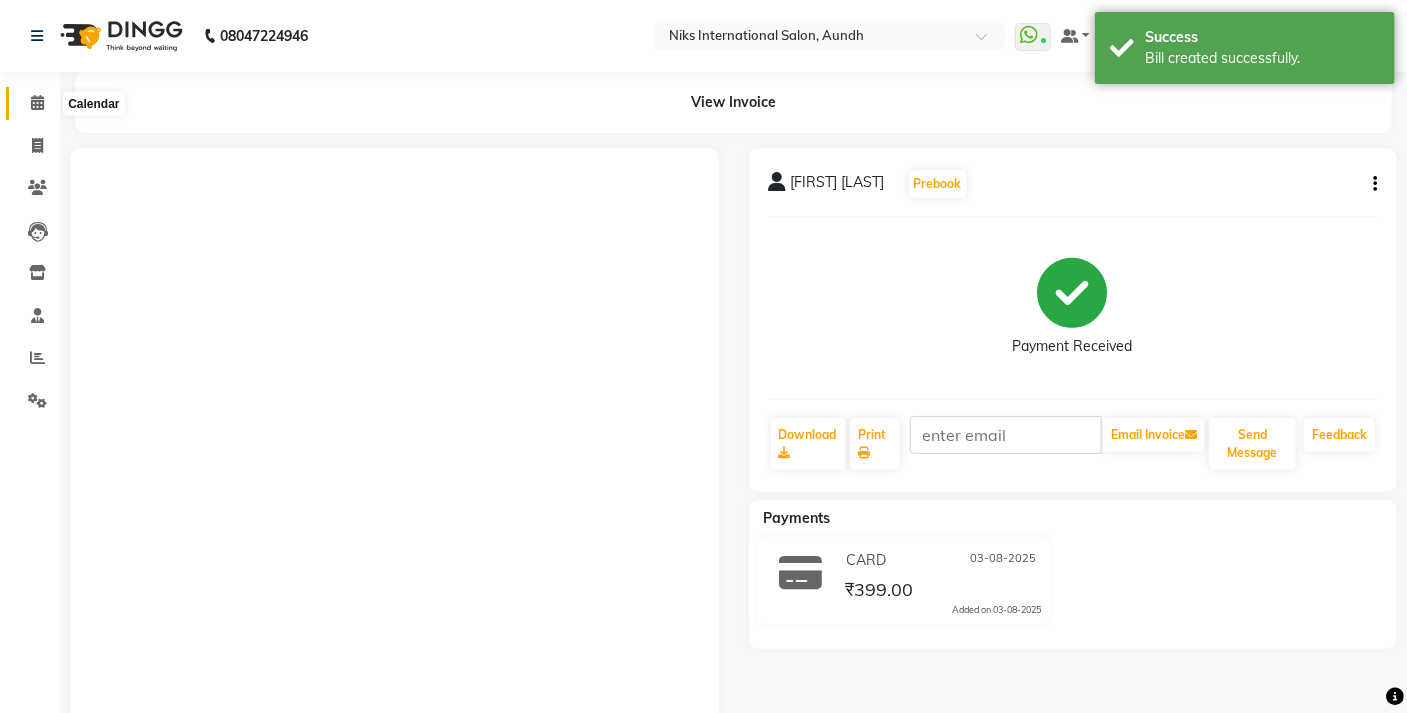 click 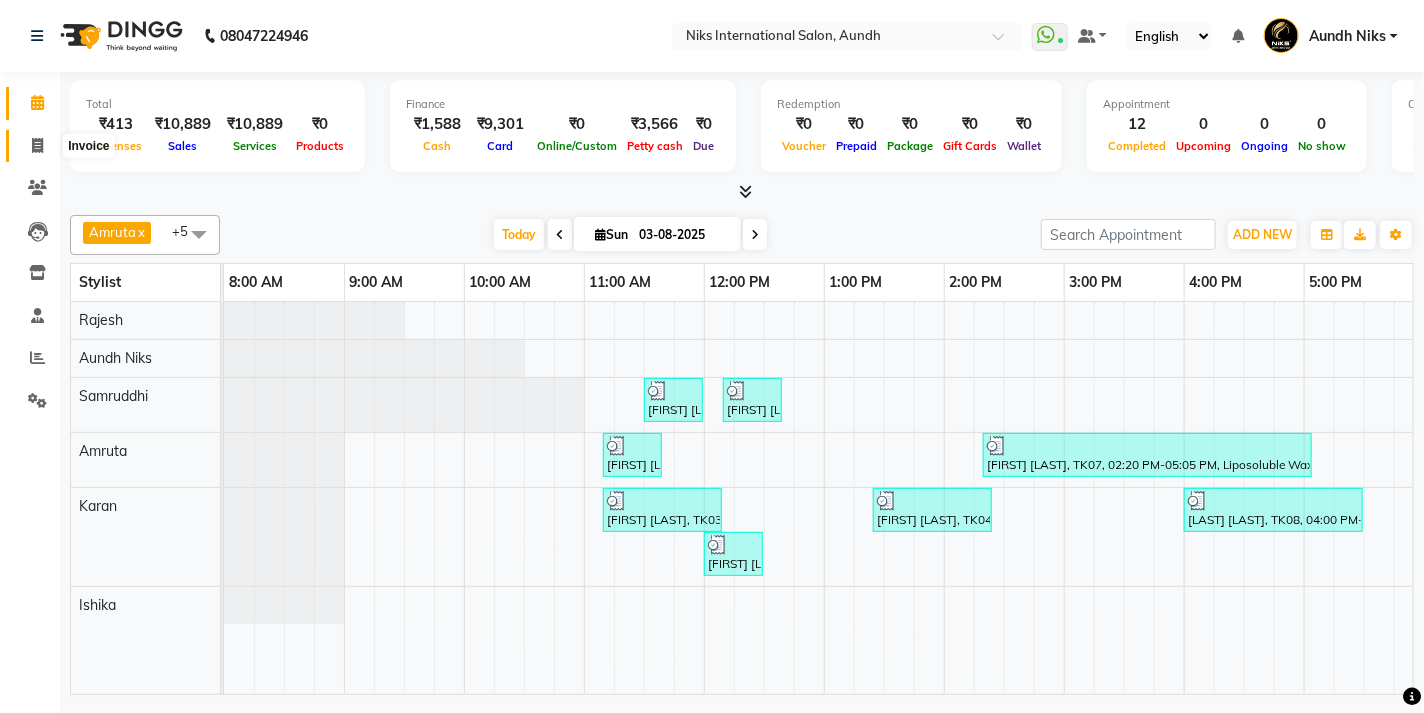 click 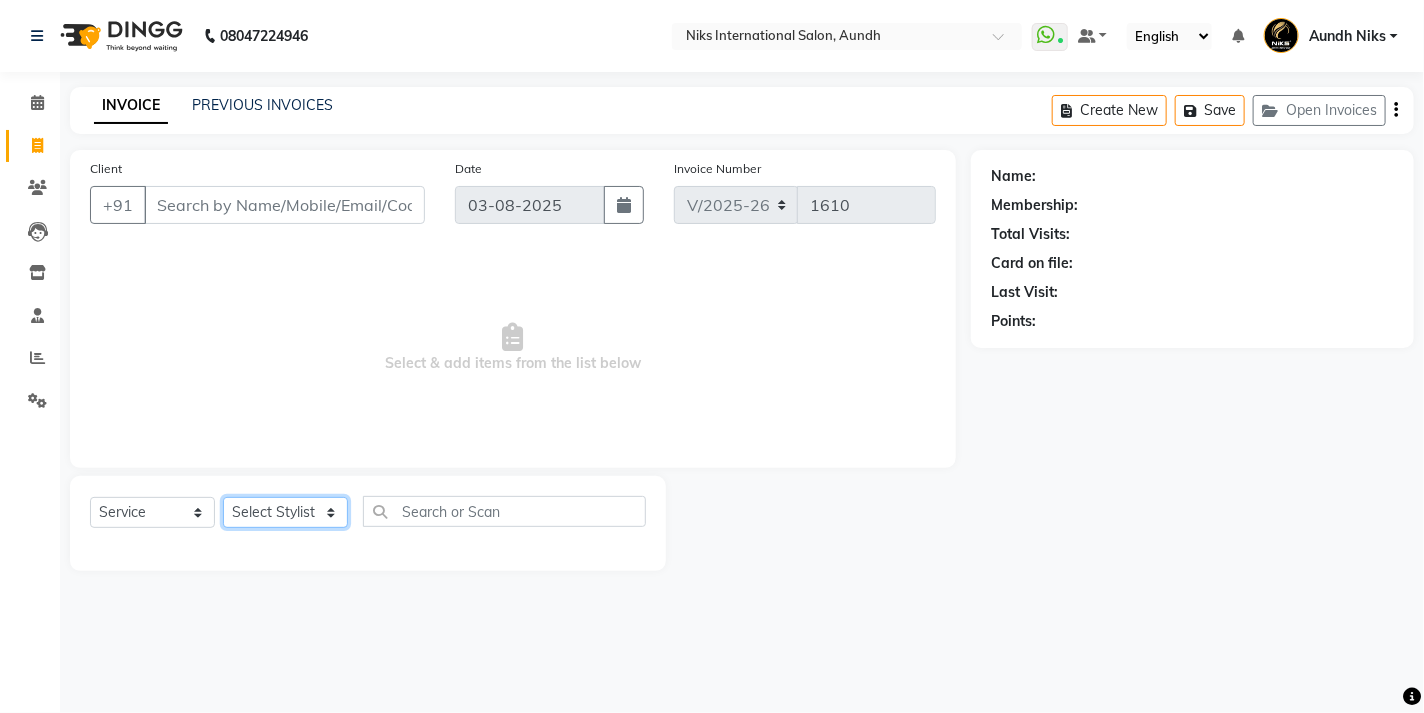 click on "Select Stylist [FIRST] [CITY] [FIRST] [FIRST] [FIRST] [FIRST] [FIRST] [FIRST] [FIRST] [FIRST] [FIRST] [FIRST] [FIRST]" 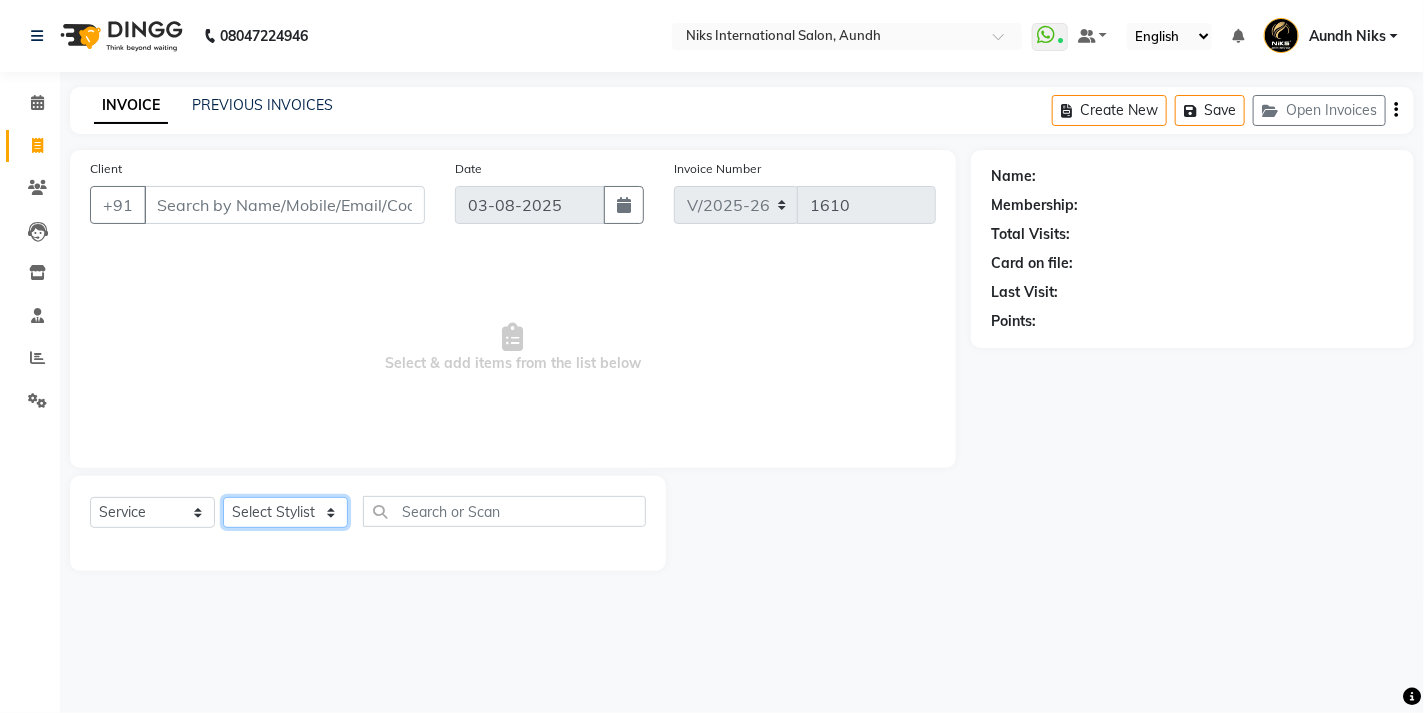 select on "[POSTAL_CODE]" 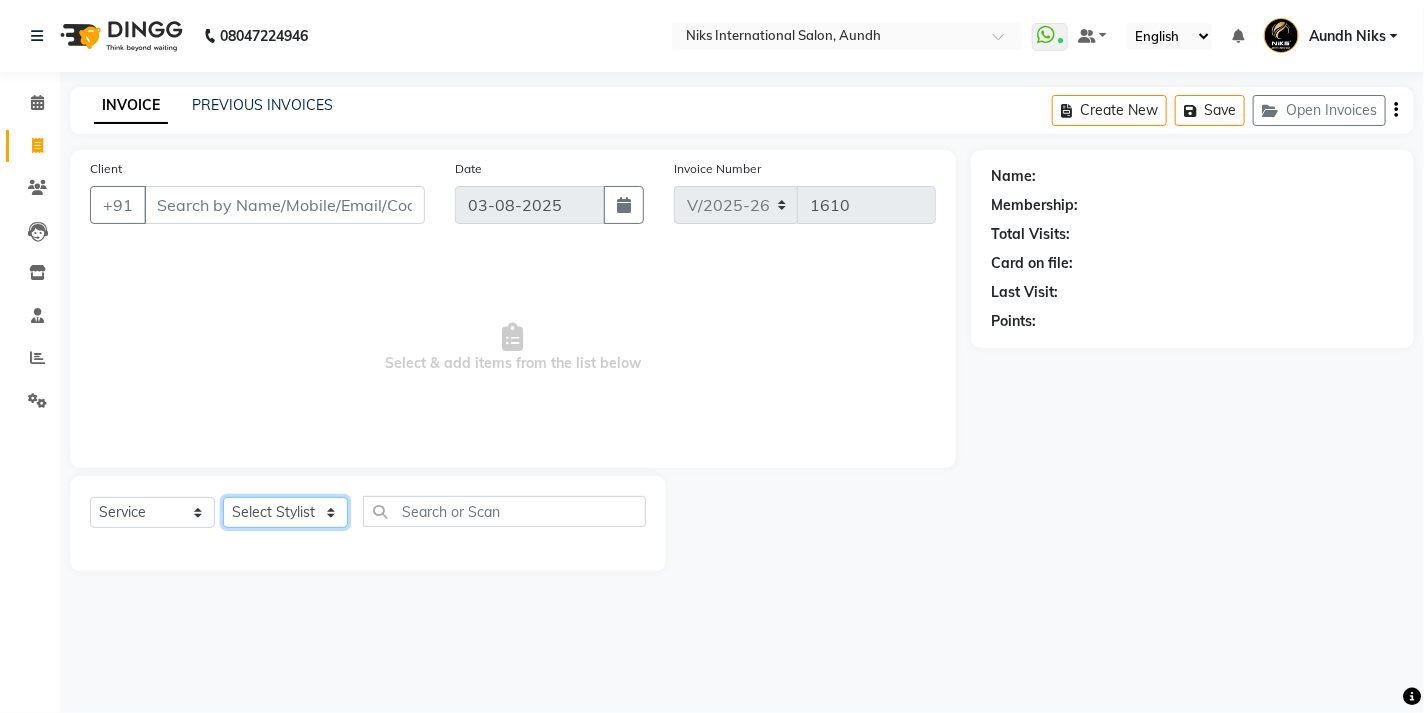 click on "Select Stylist [FIRST] [CITY] [FIRST] [FIRST] [FIRST] [FIRST] [FIRST] [FIRST] [FIRST] [FIRST] [FIRST] [FIRST] [FIRST]" 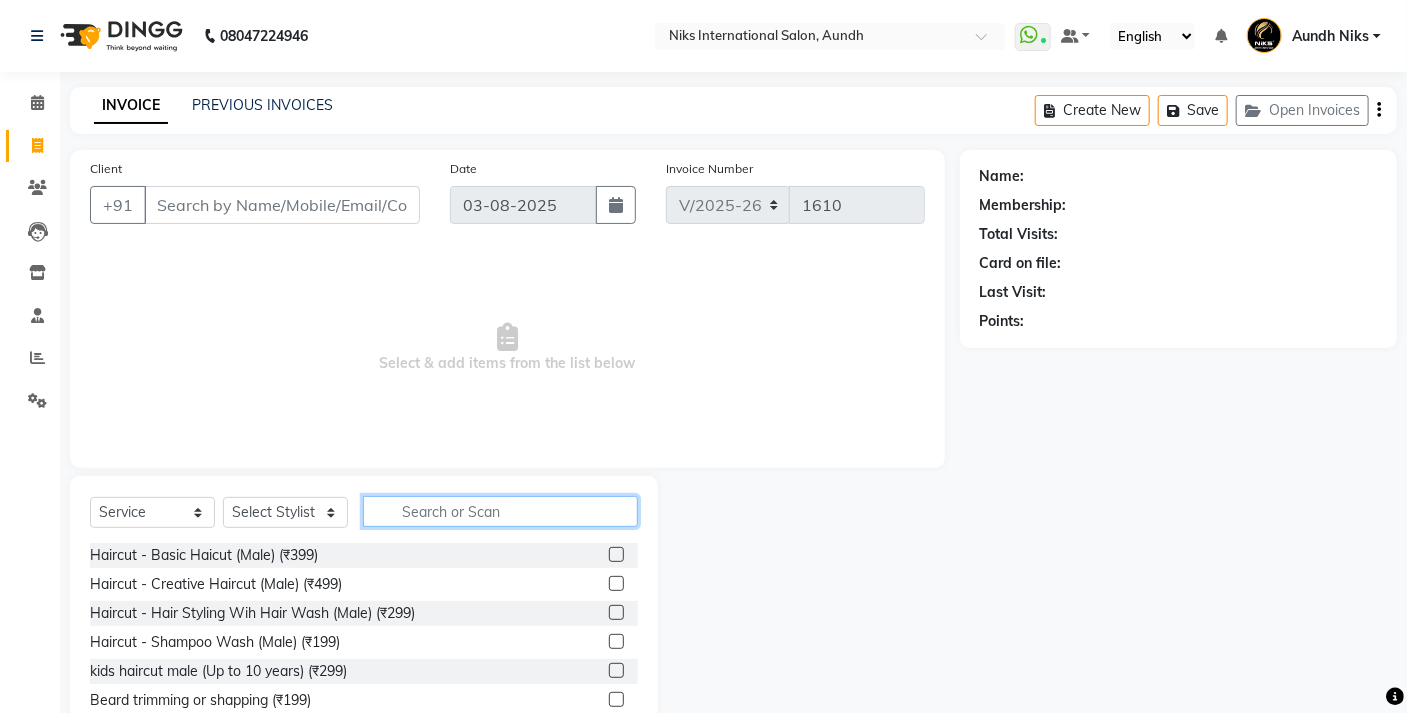 click 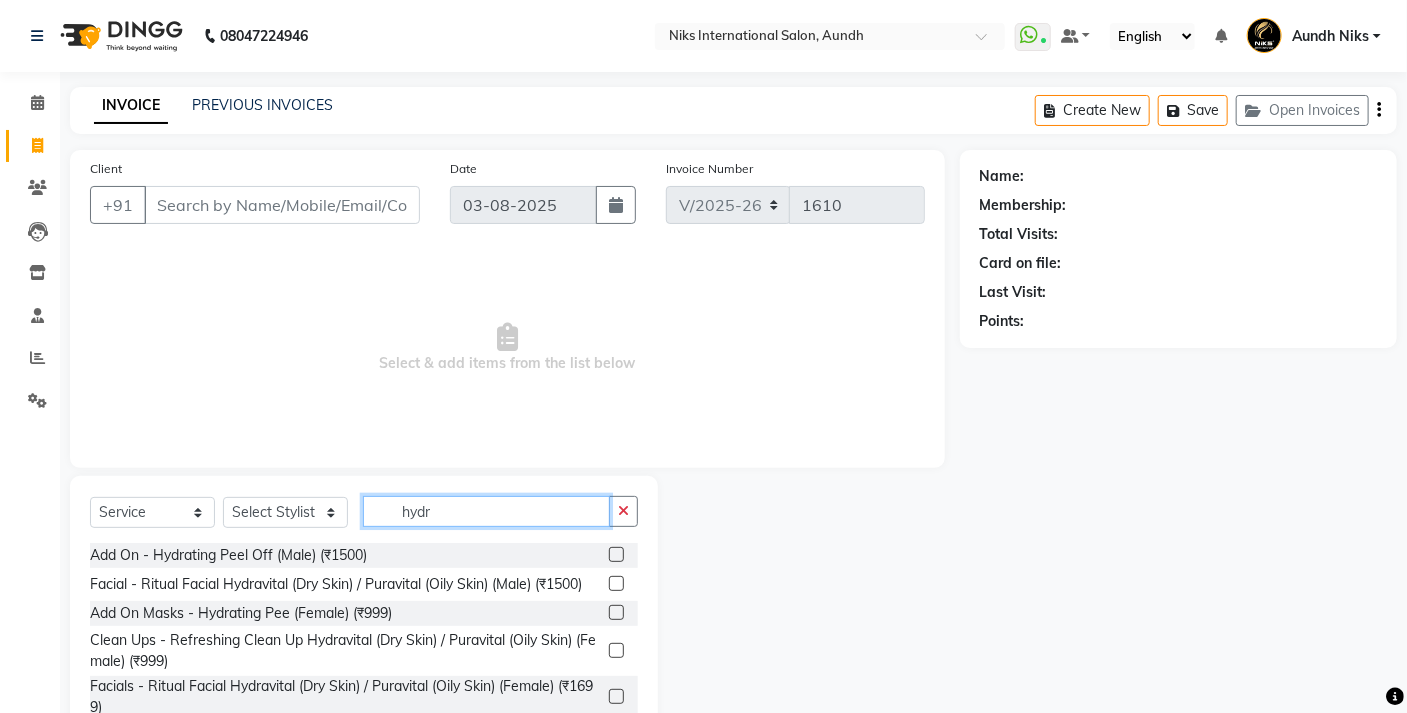 scroll, scrollTop: 53, scrollLeft: 0, axis: vertical 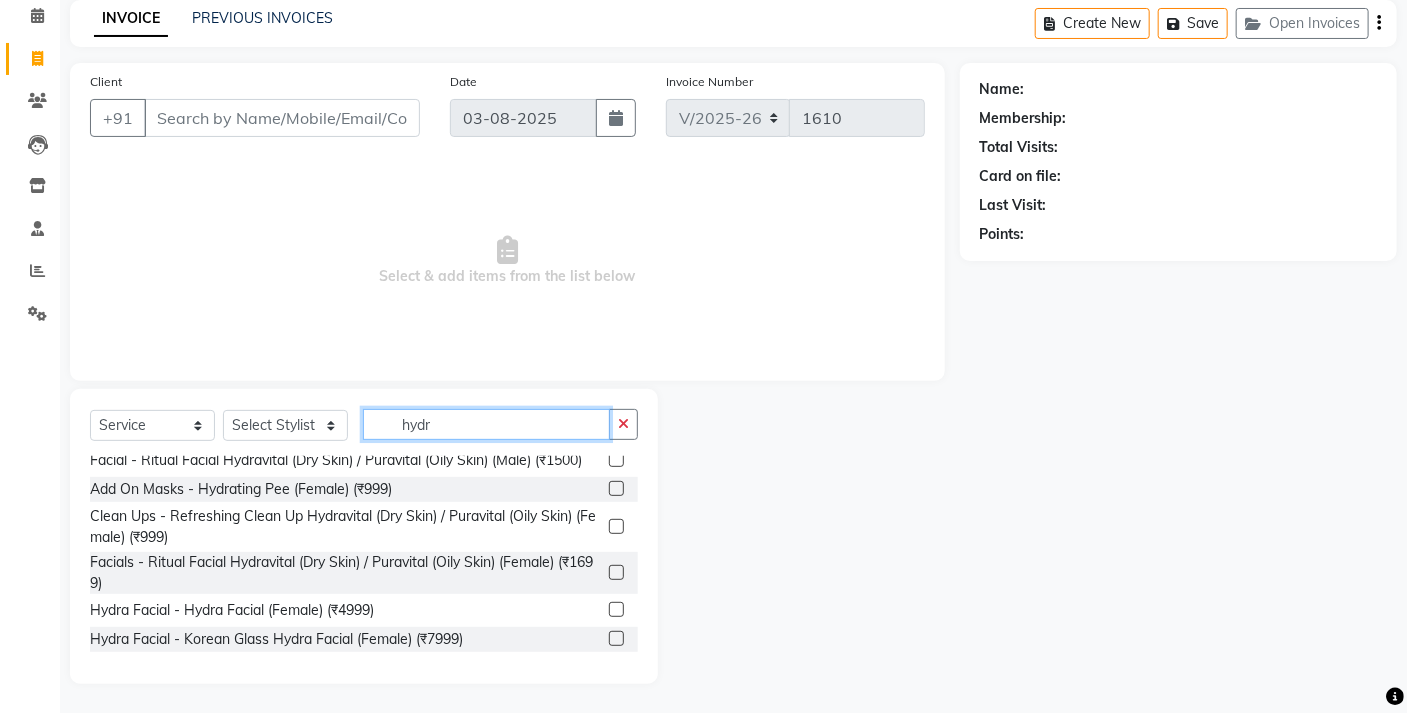 type on "hydr" 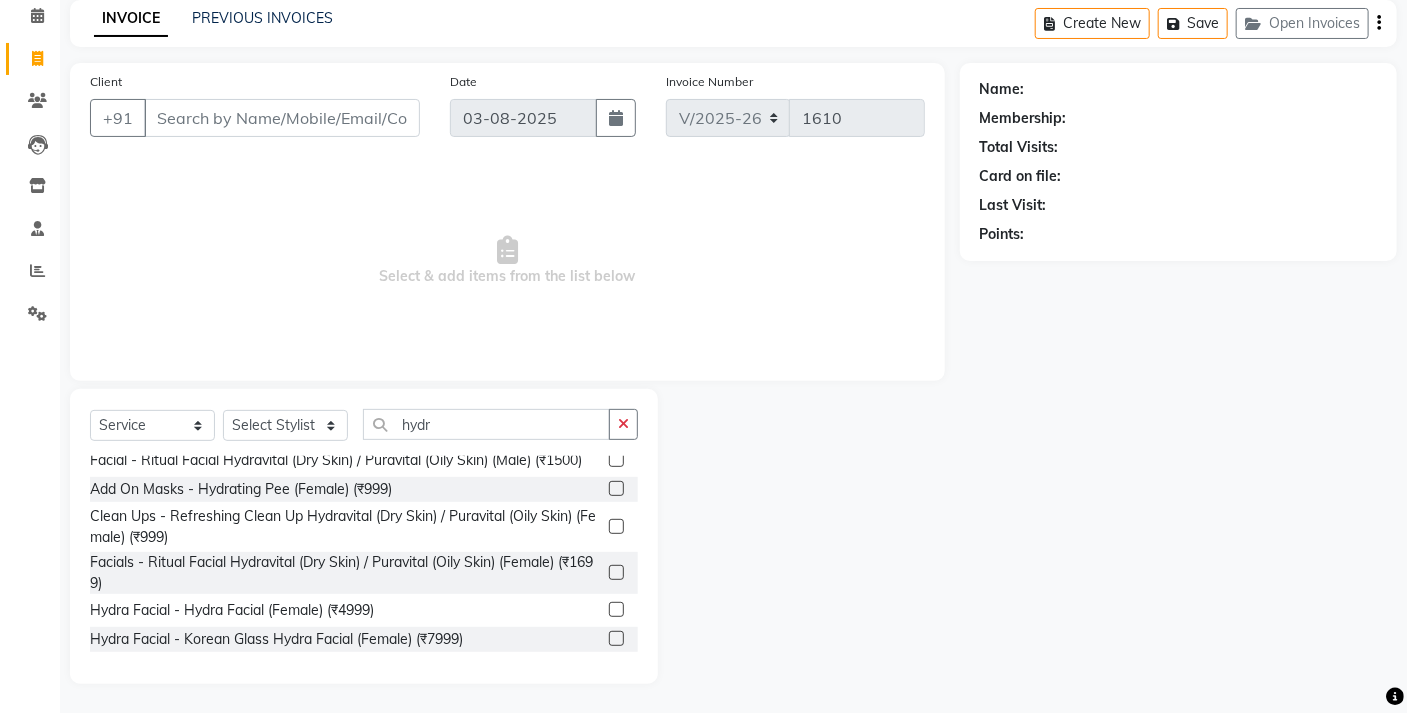 click 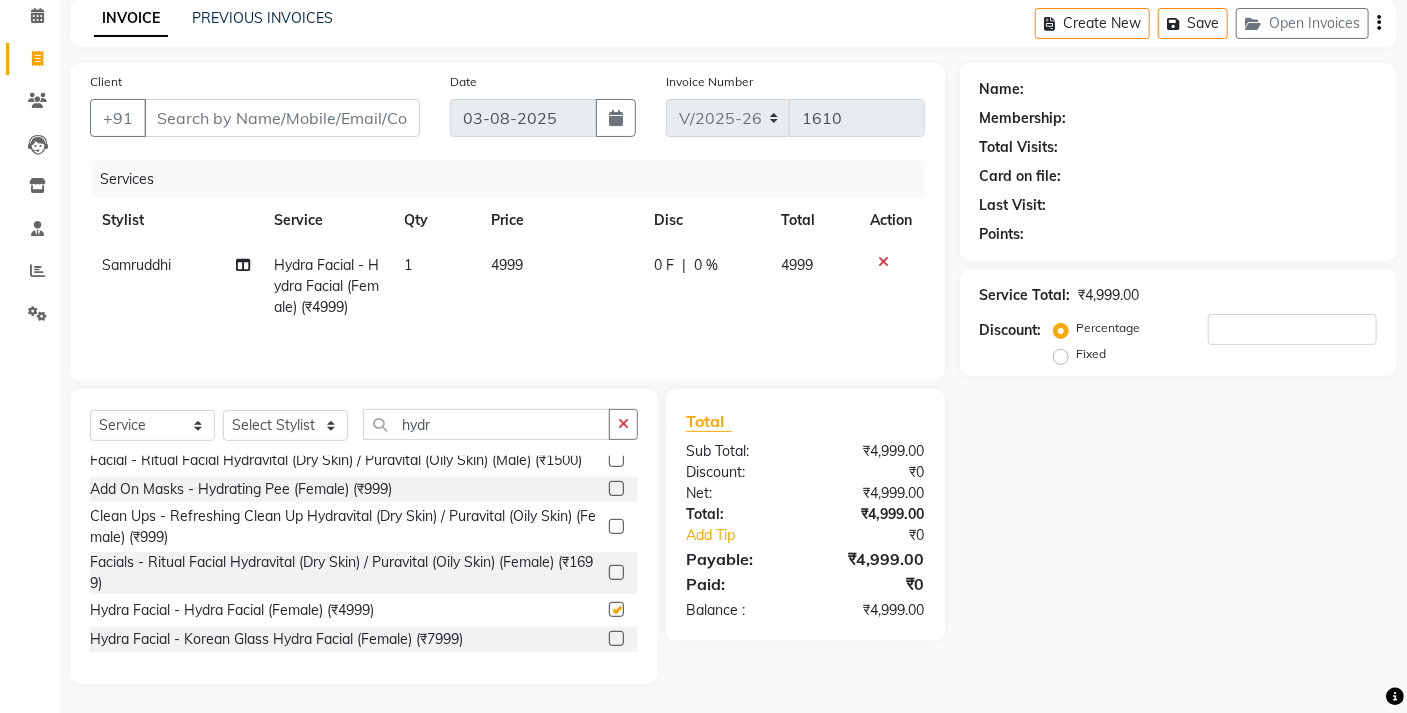 checkbox on "false" 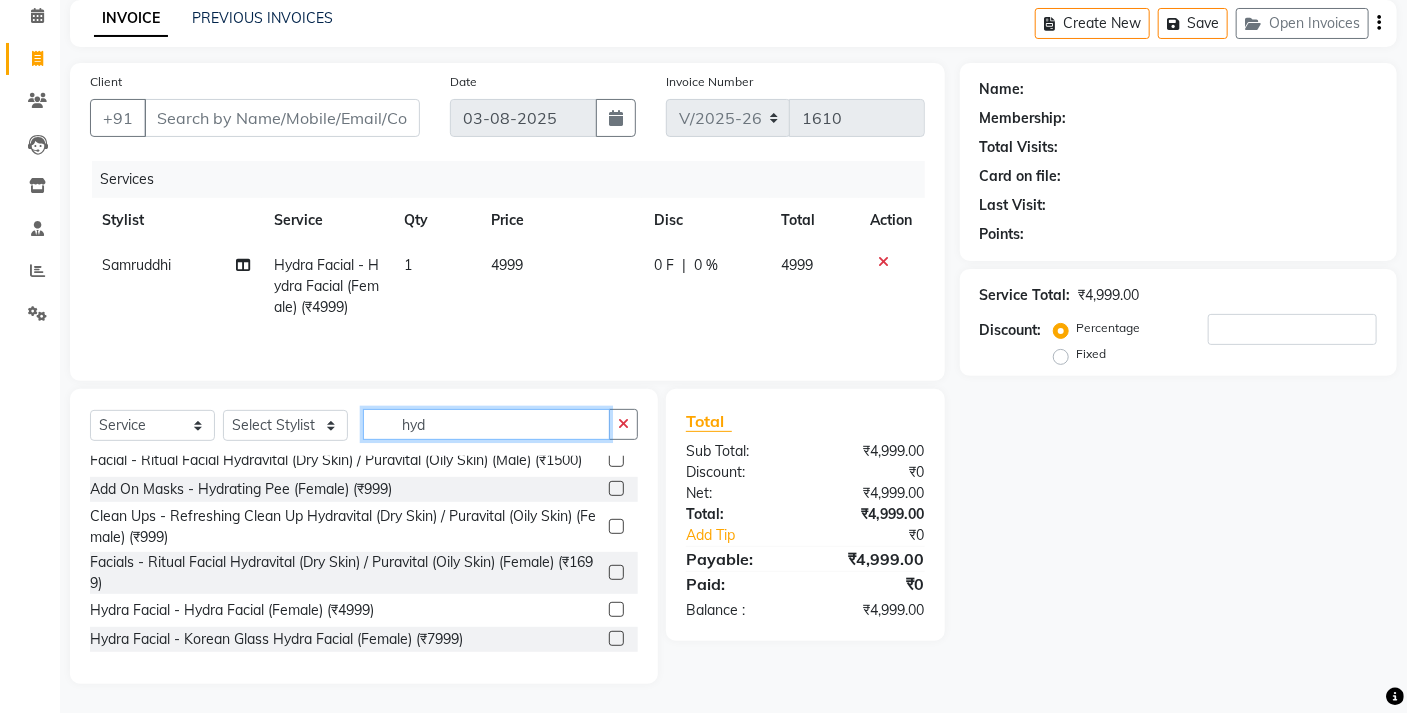 click on "hyd" 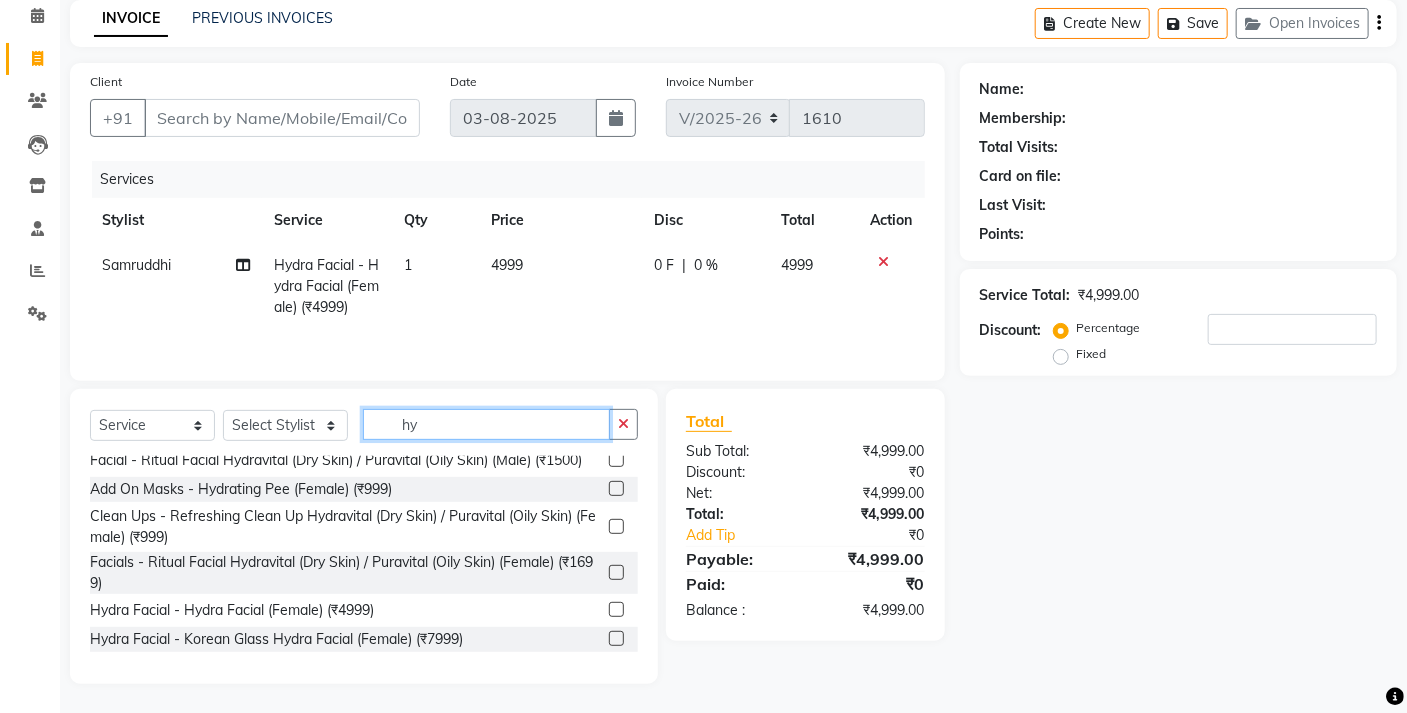 type on "h" 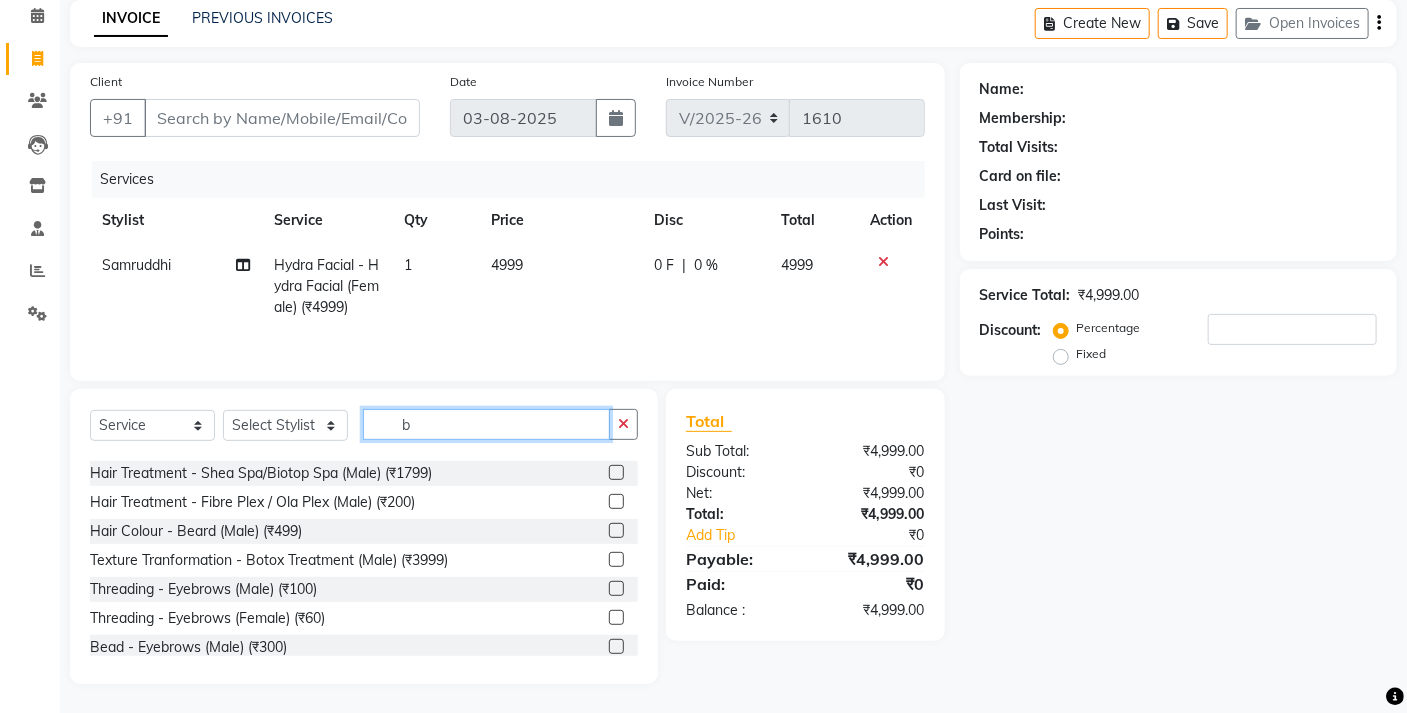 scroll, scrollTop: 0, scrollLeft: 0, axis: both 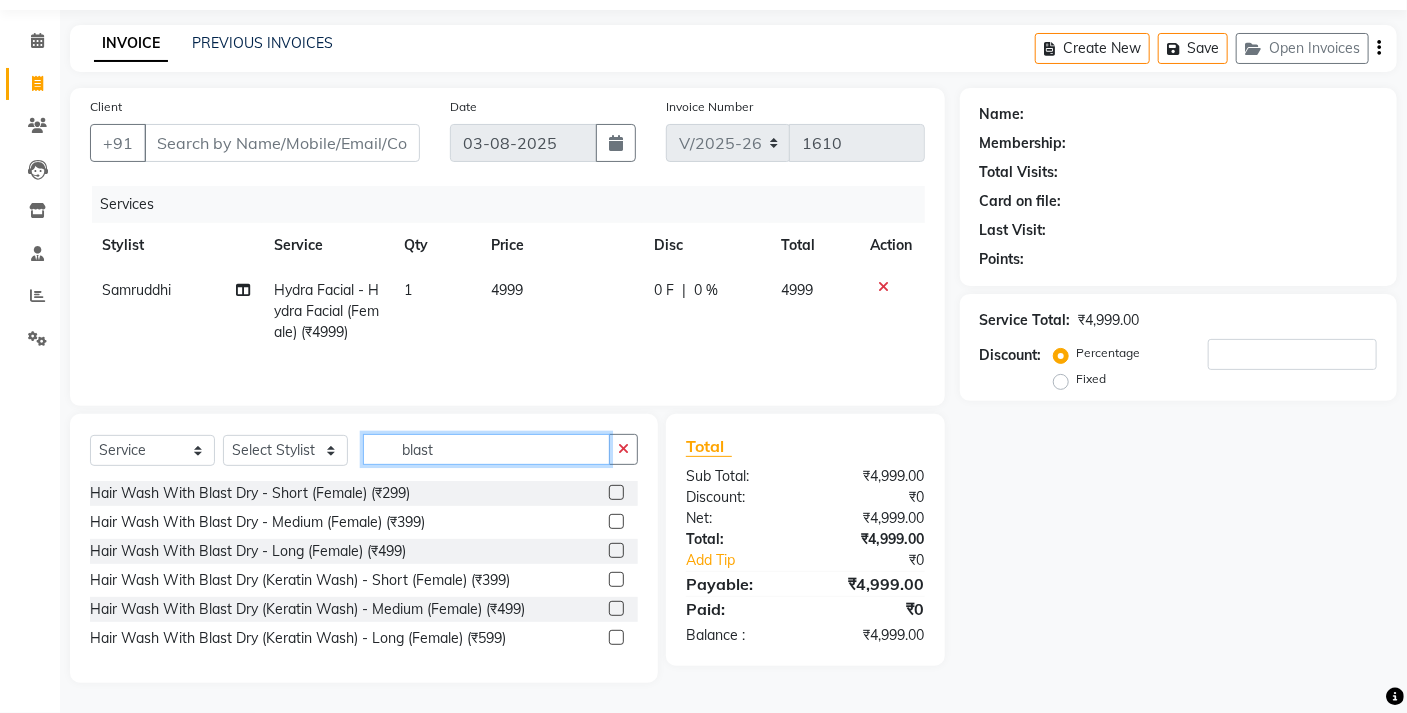 type on "blast" 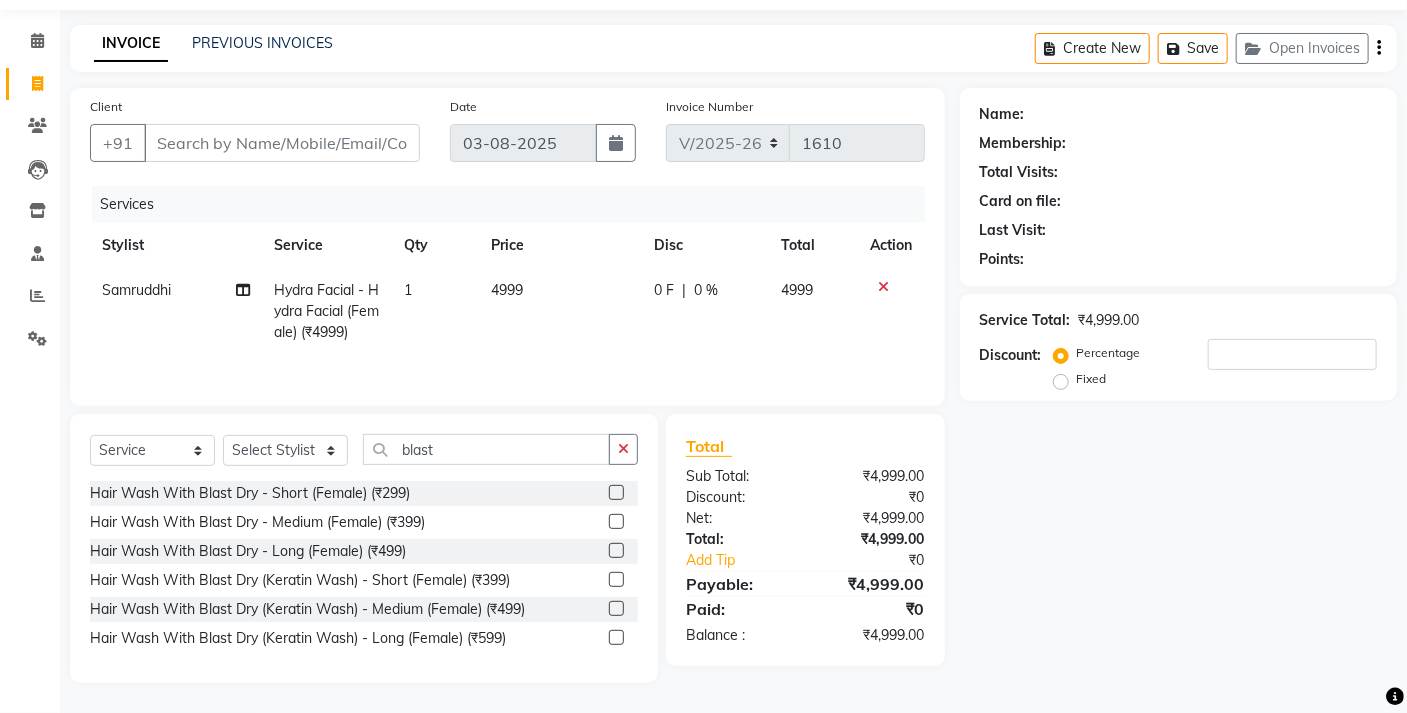 click 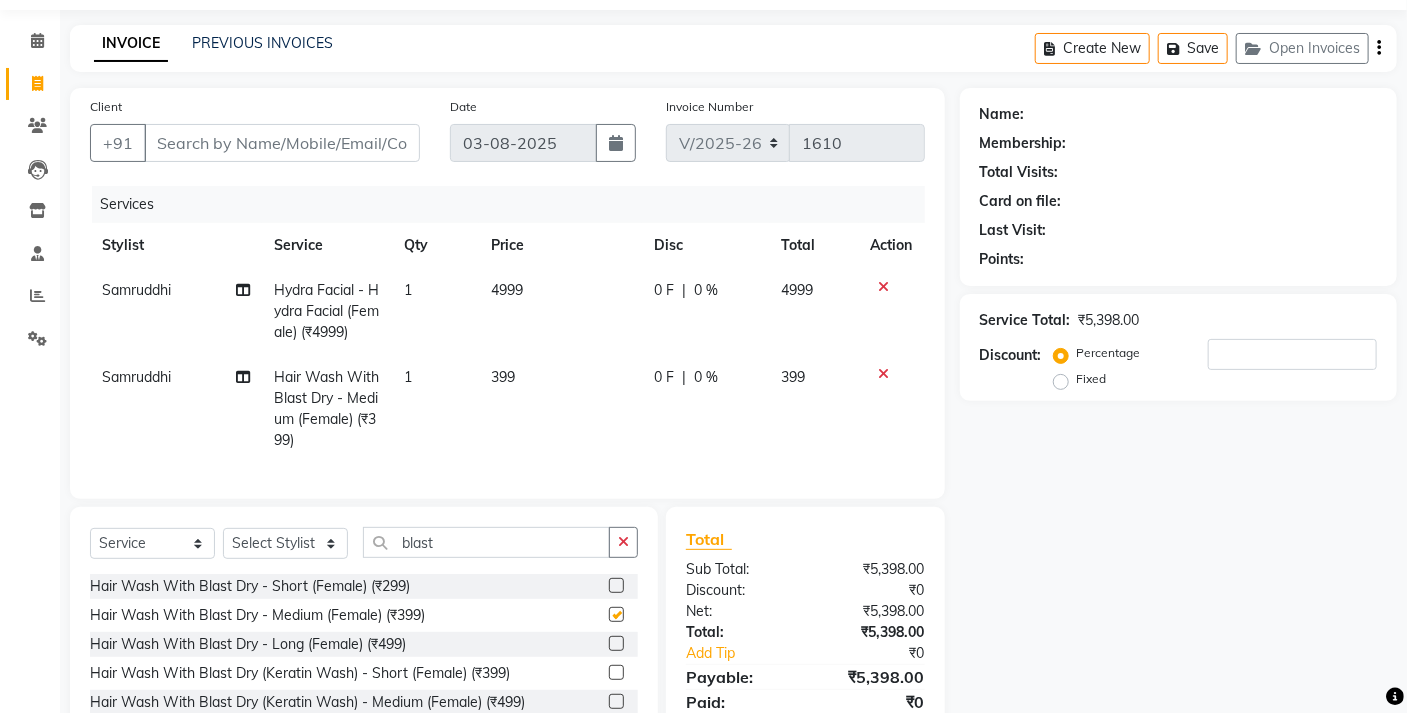 checkbox on "false" 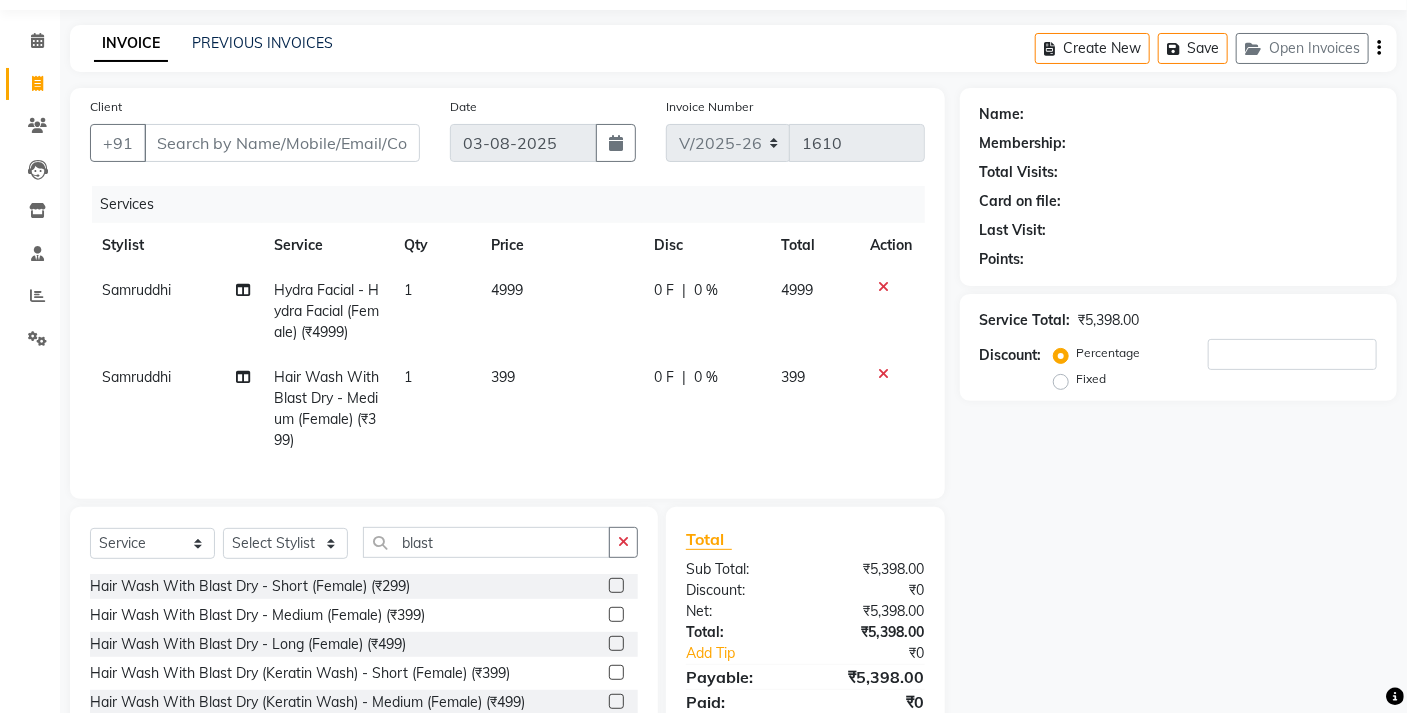 click on "4999" 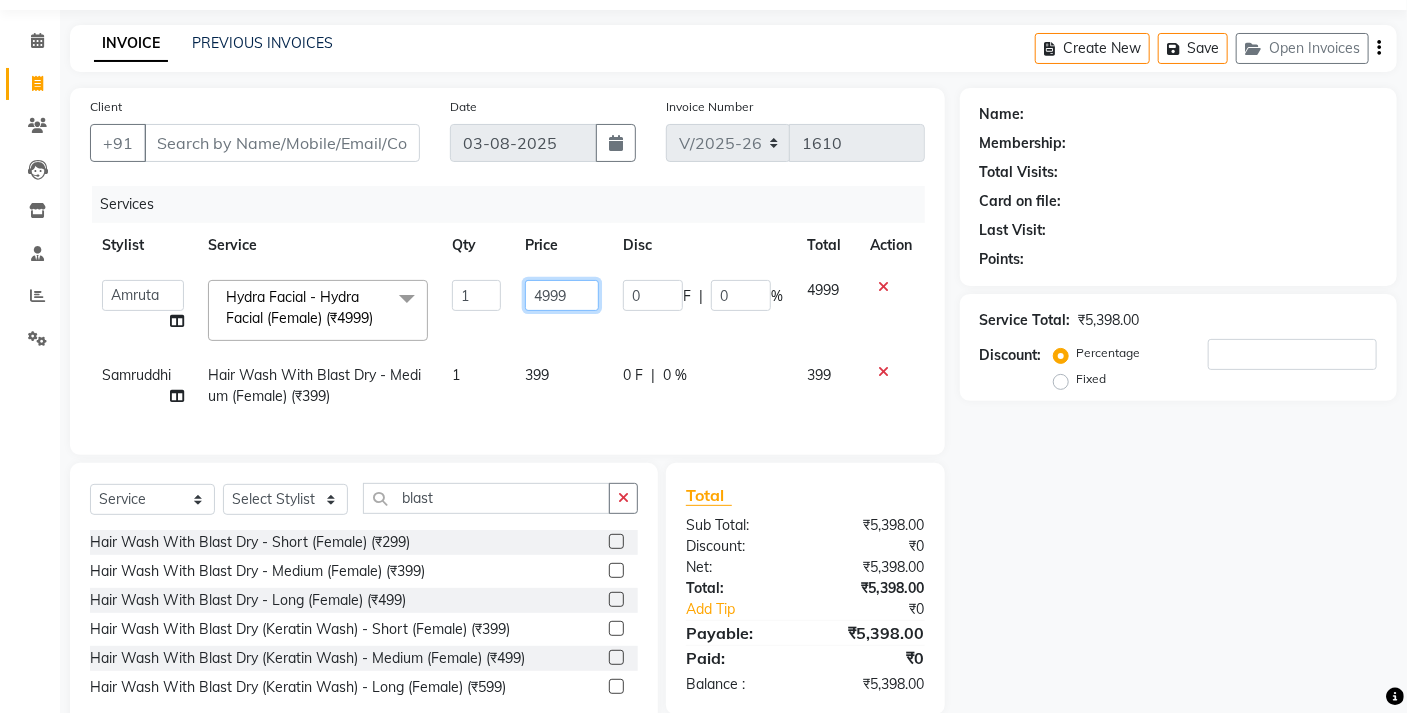 click on "4999" 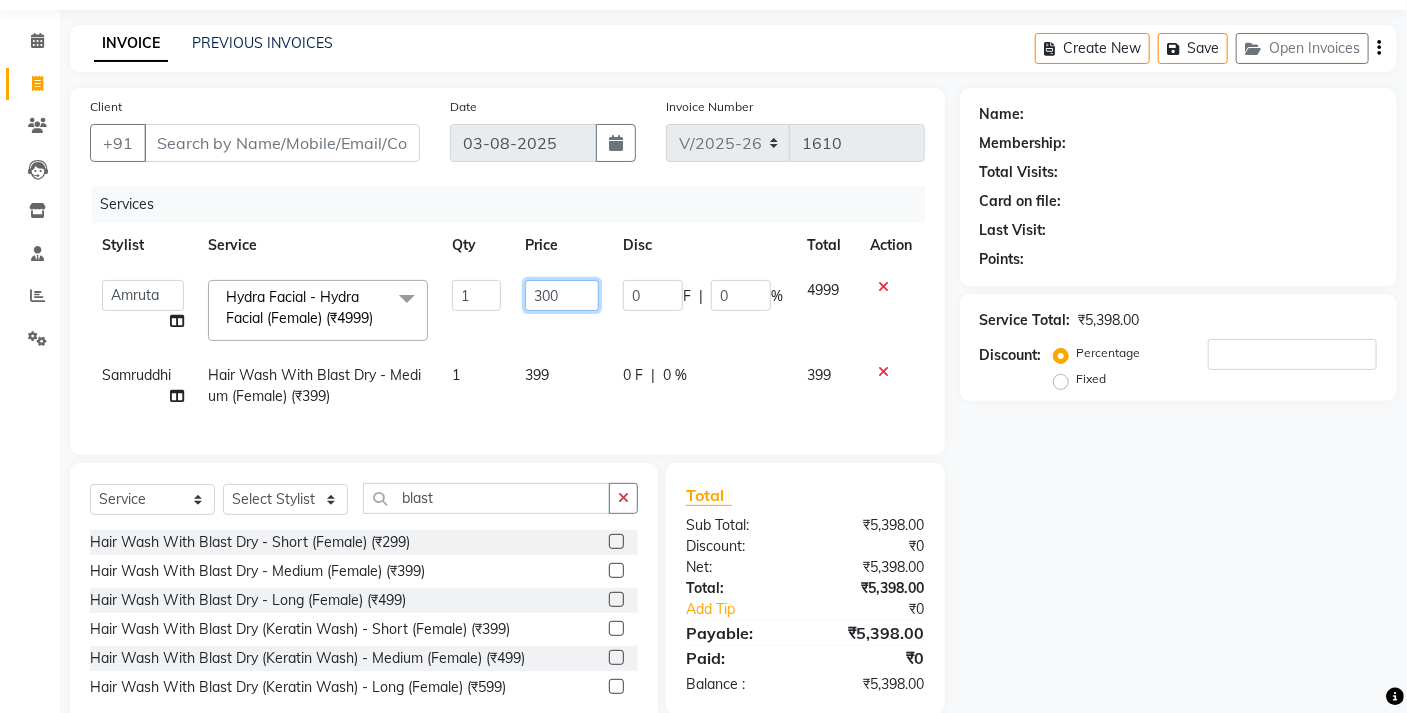 type on "3000" 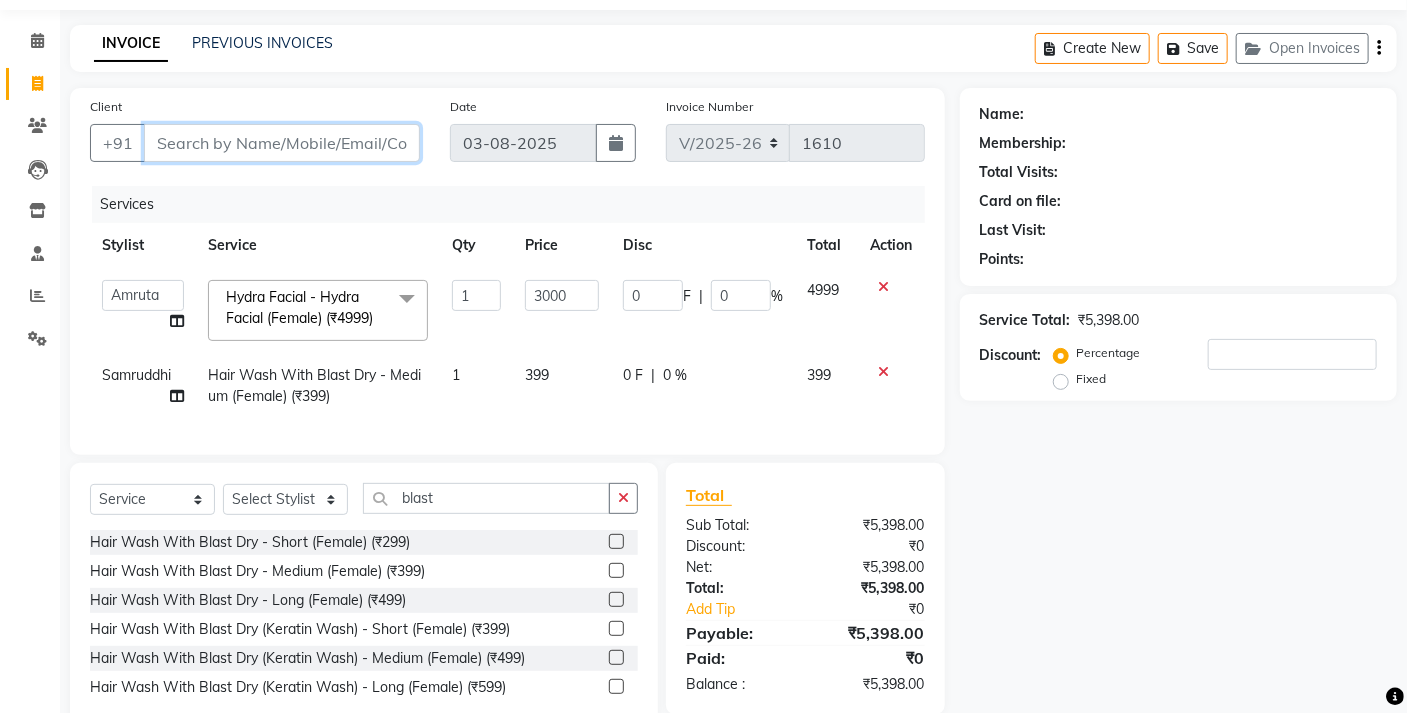 click on "Client" at bounding box center (282, 143) 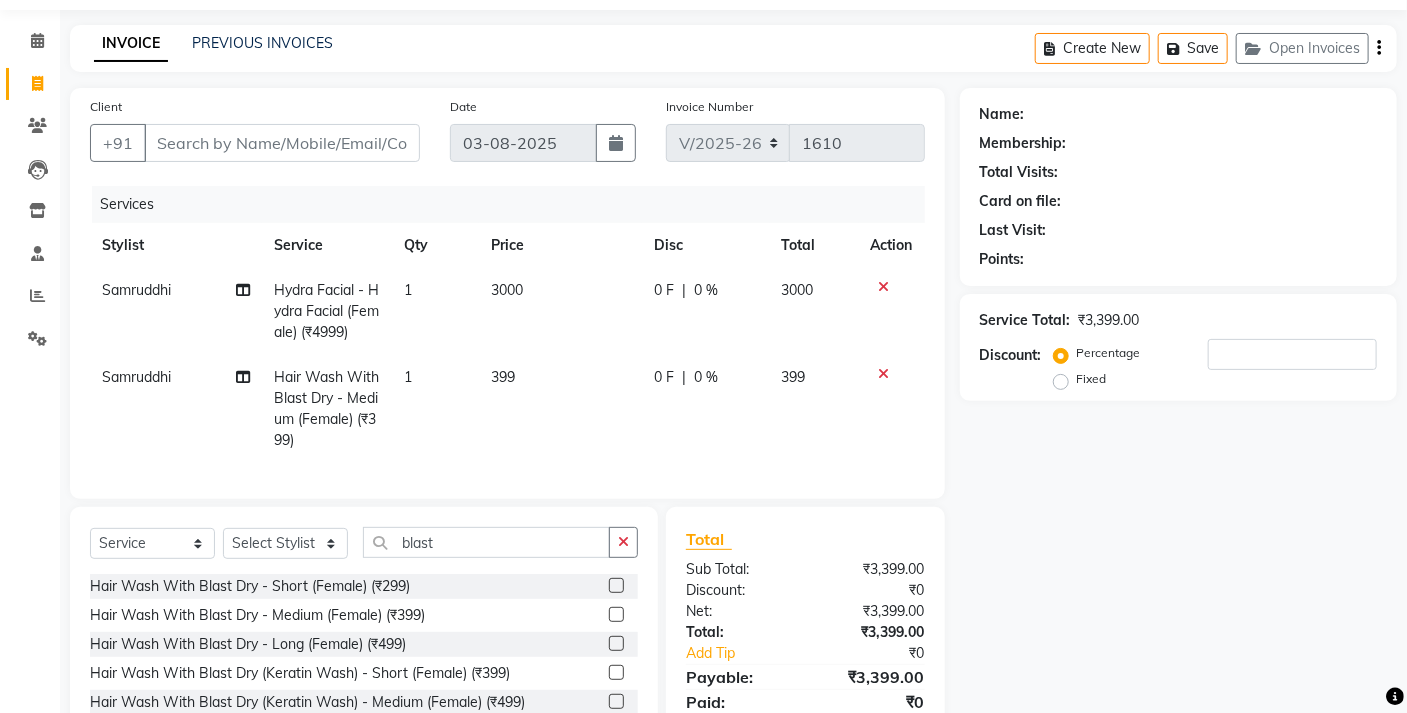 click on "399" 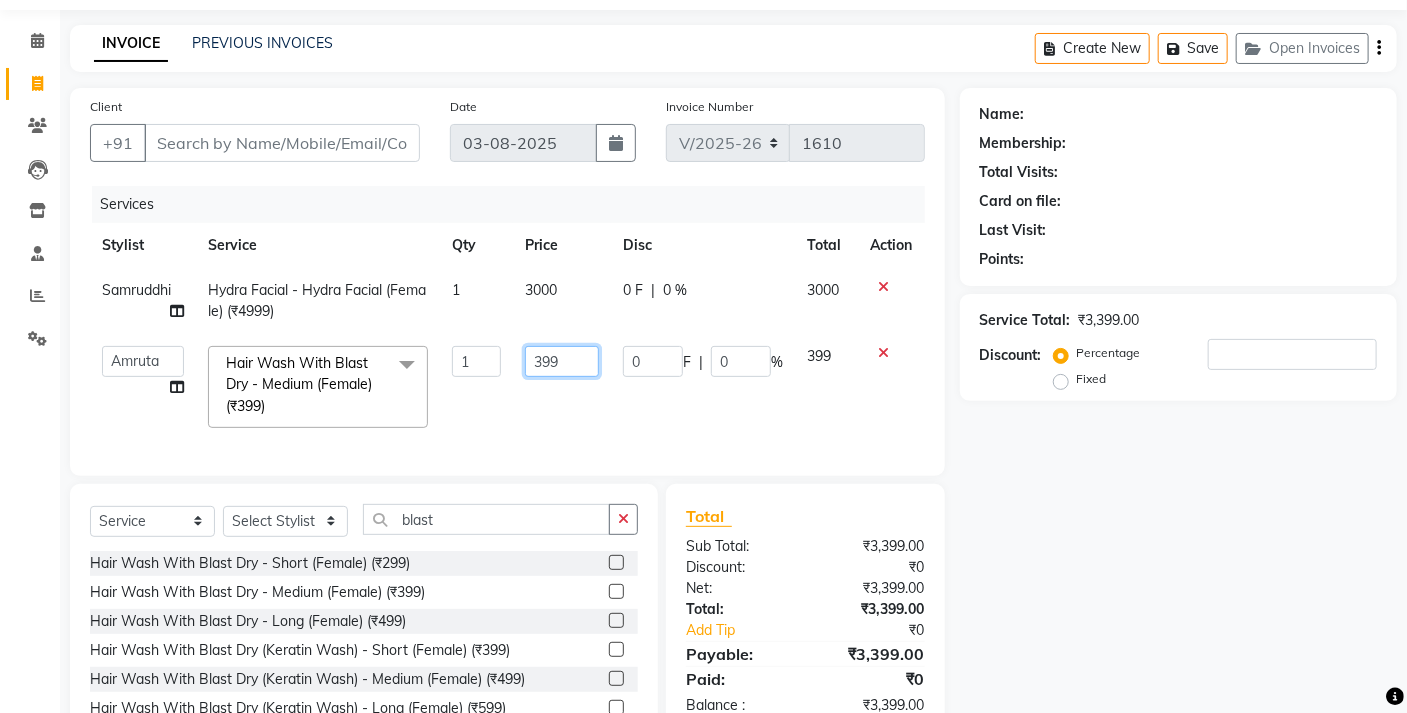 click on "399" 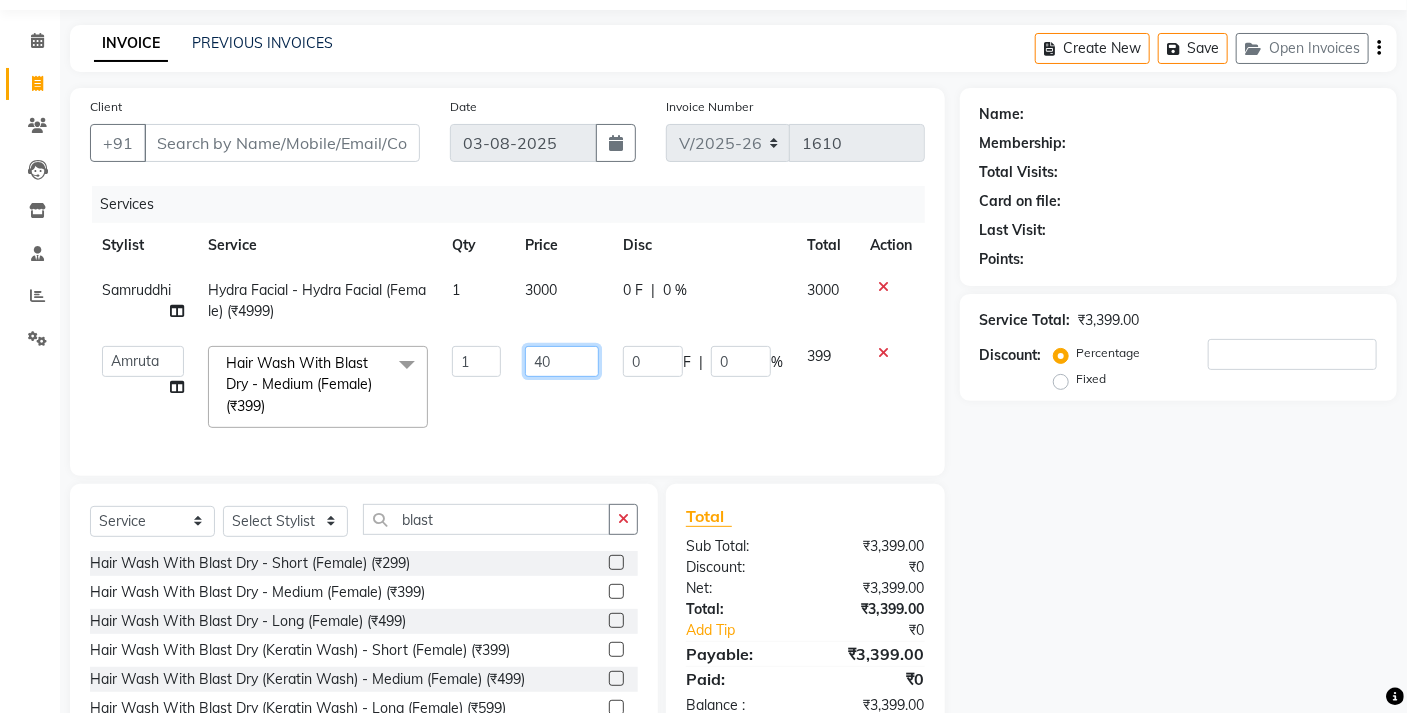 type on "400" 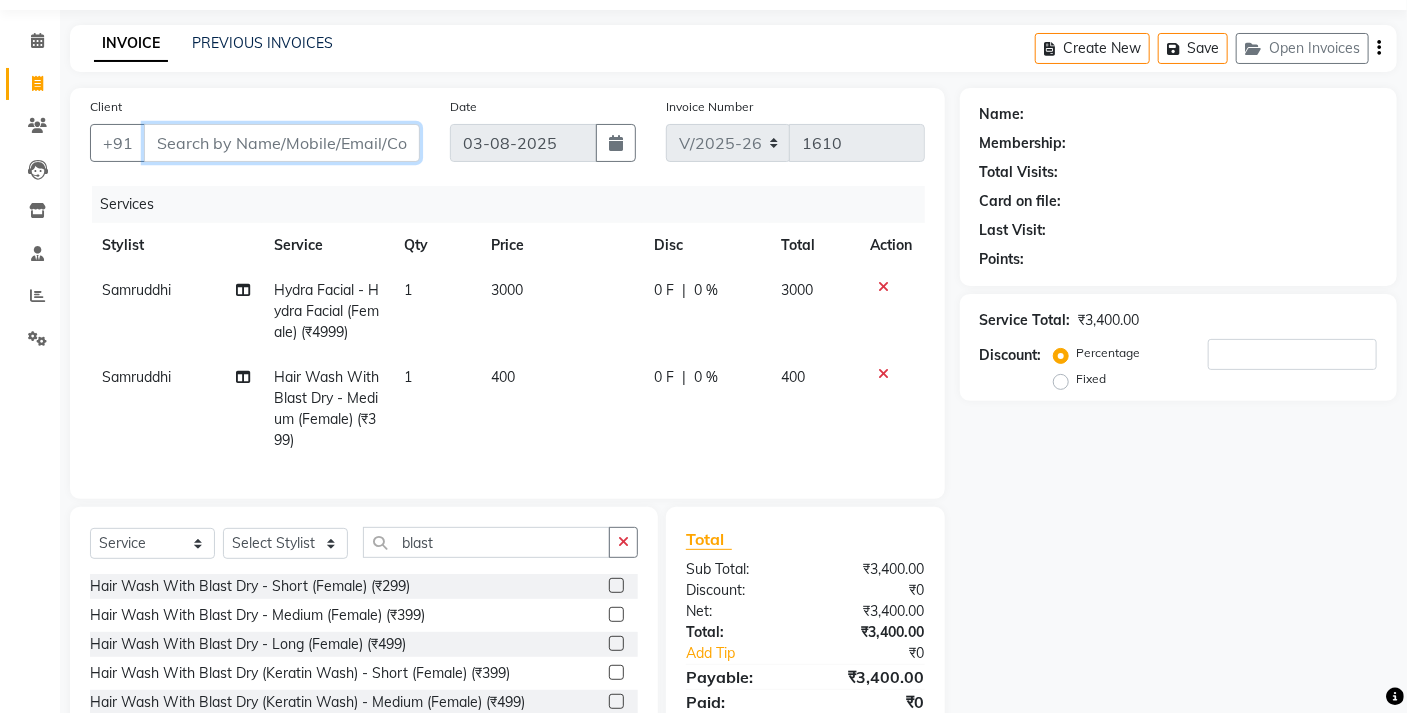 click on "Client" at bounding box center [282, 143] 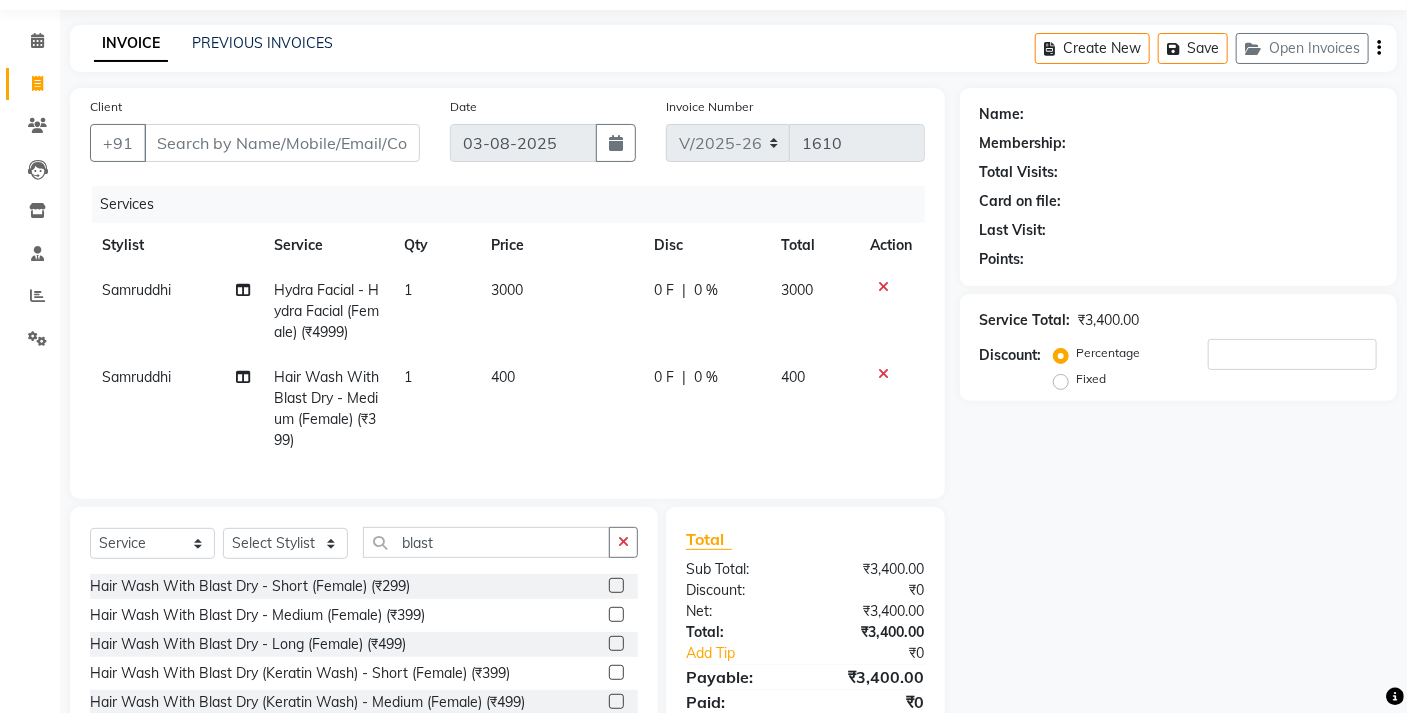 drag, startPoint x: 297, startPoint y: 123, endPoint x: 310, endPoint y: 111, distance: 17.691807 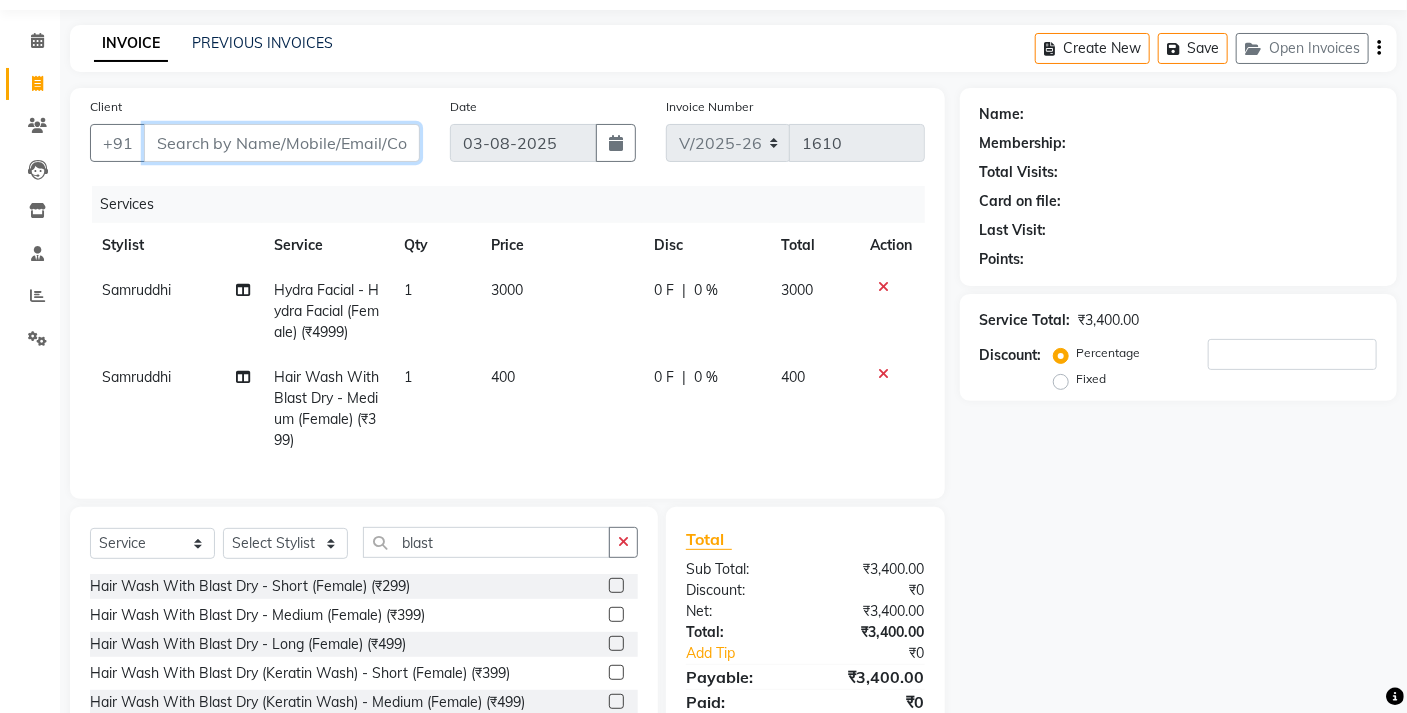 click on "Client" at bounding box center (282, 143) 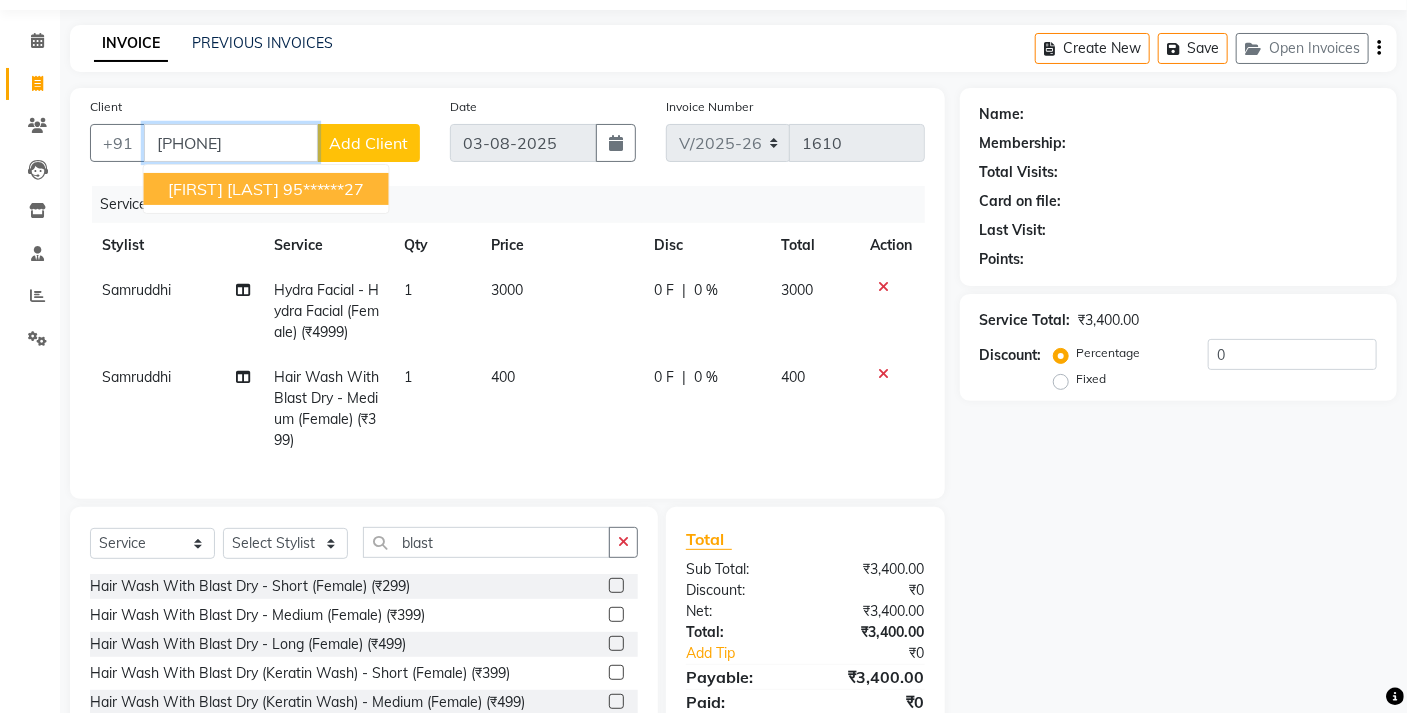 click on "[FIRST] [LAST] [PHONE]" at bounding box center (266, 189) 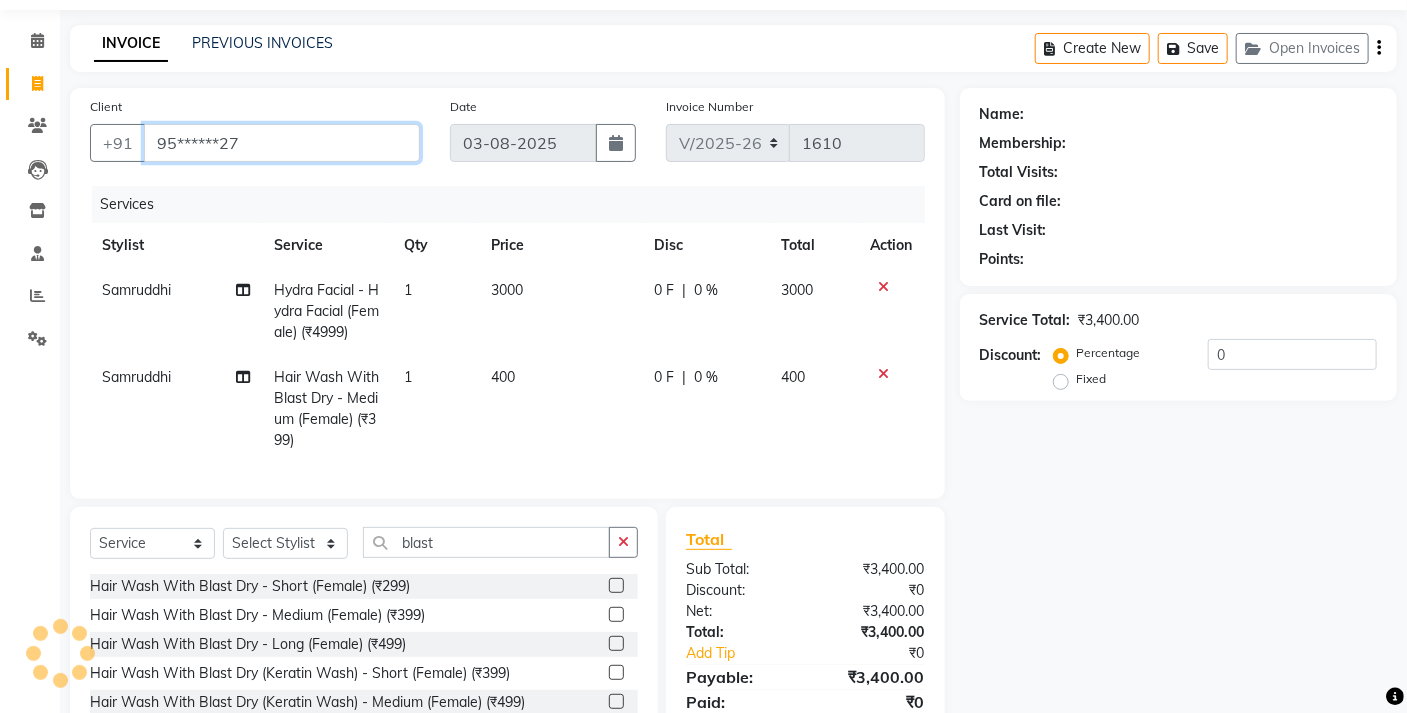 type on "95******27" 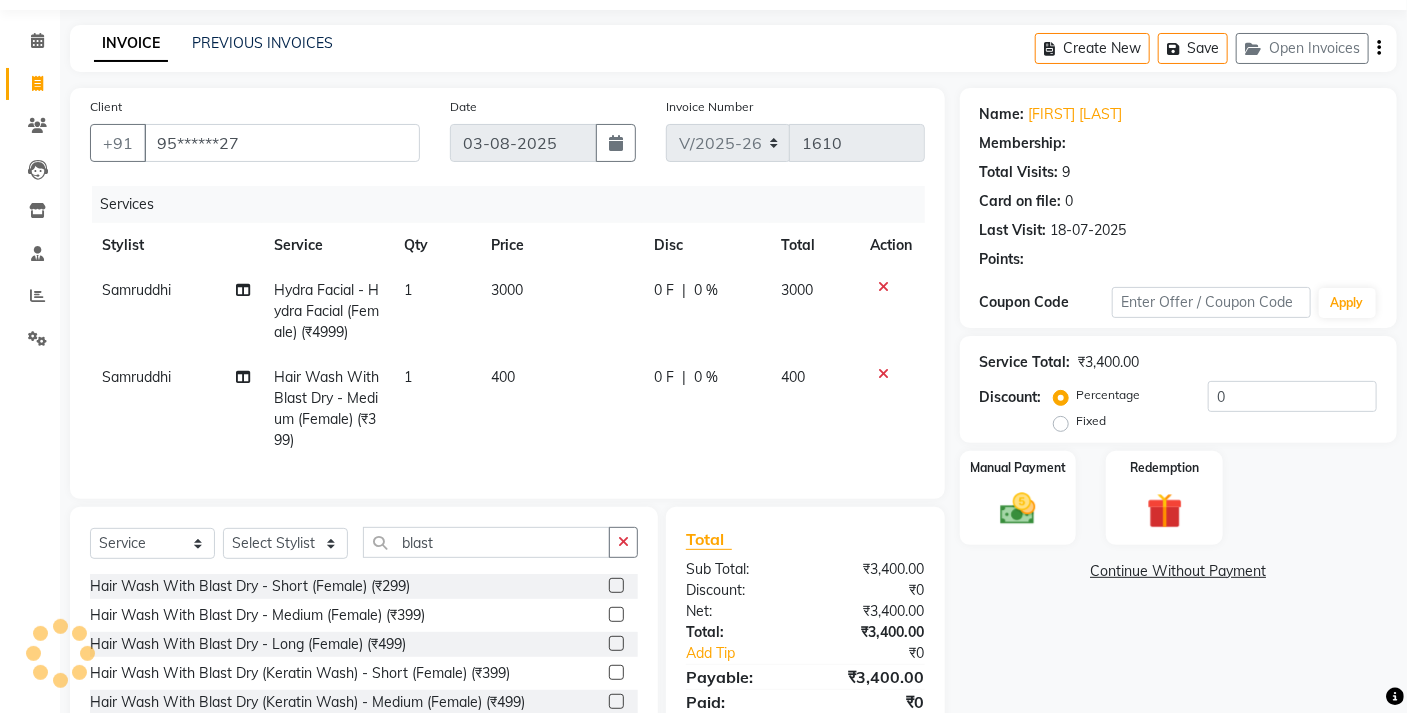 type on "20" 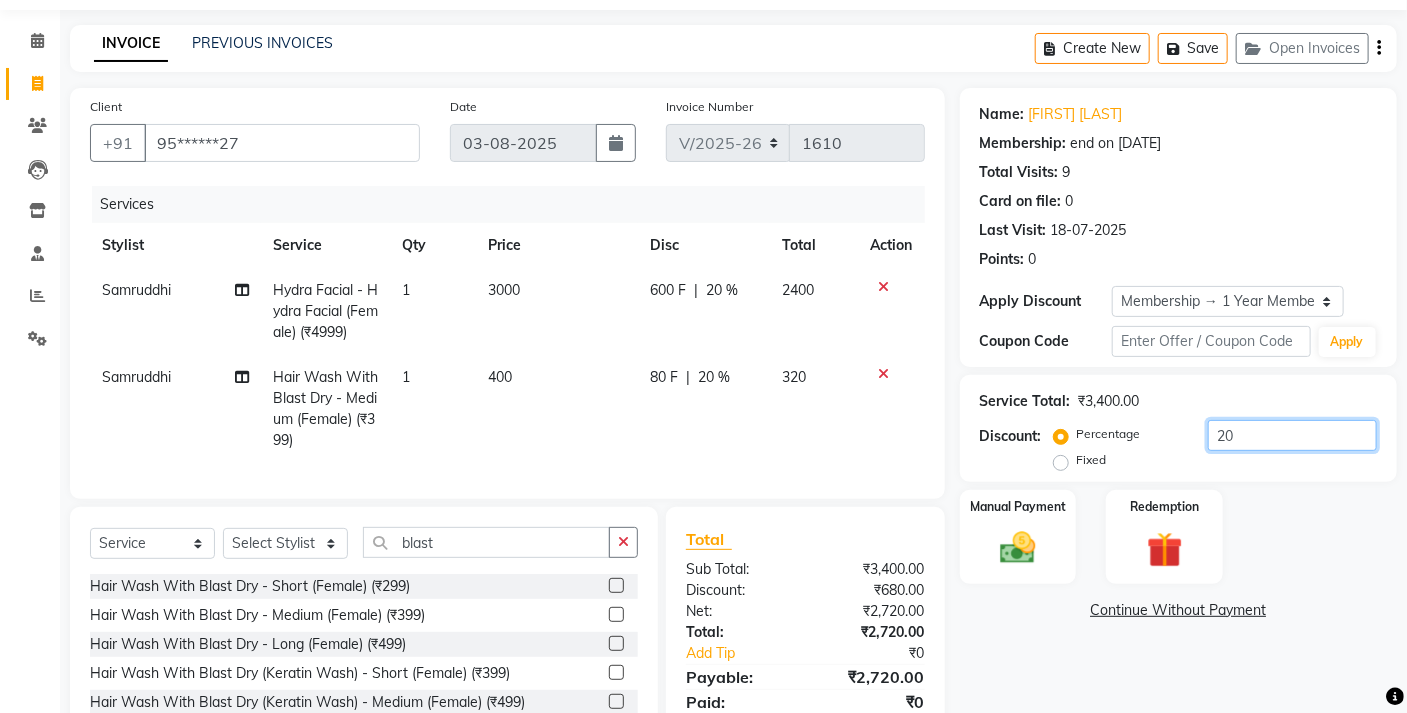 click on "20" 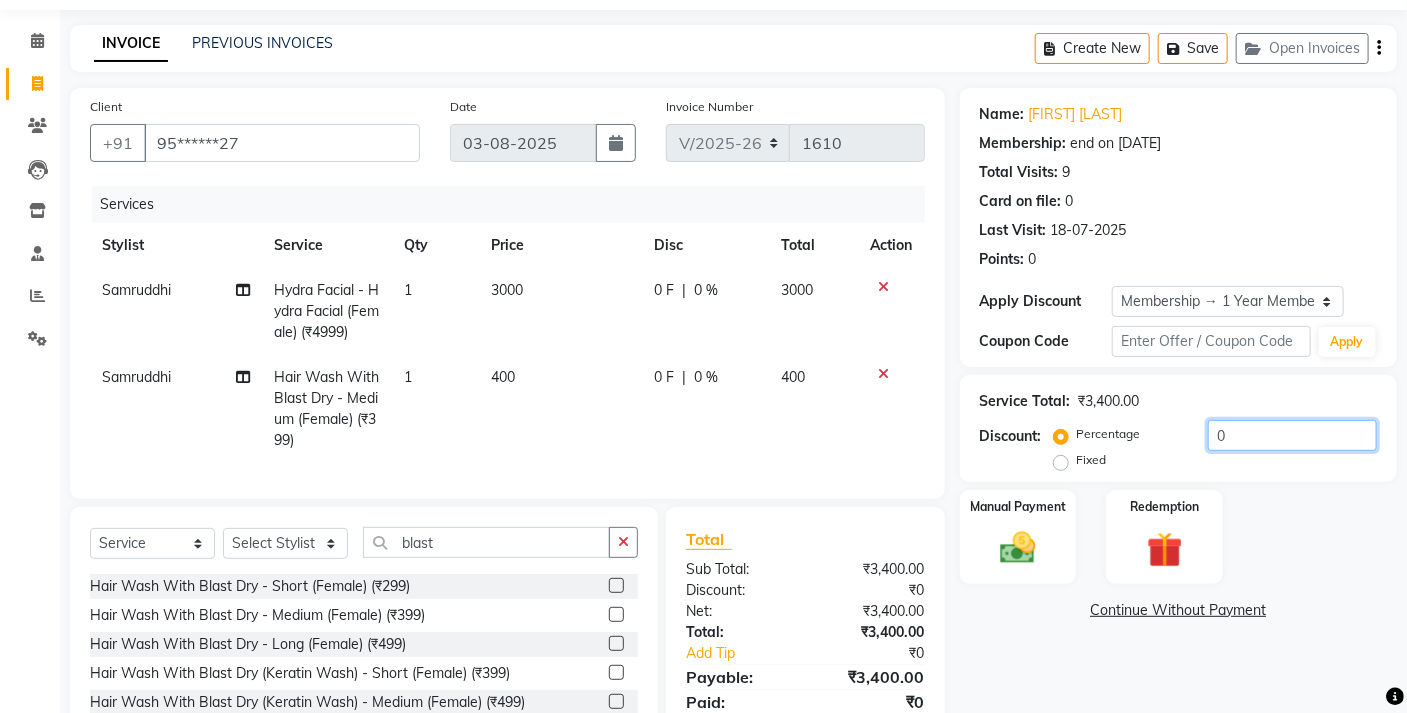 type on "0" 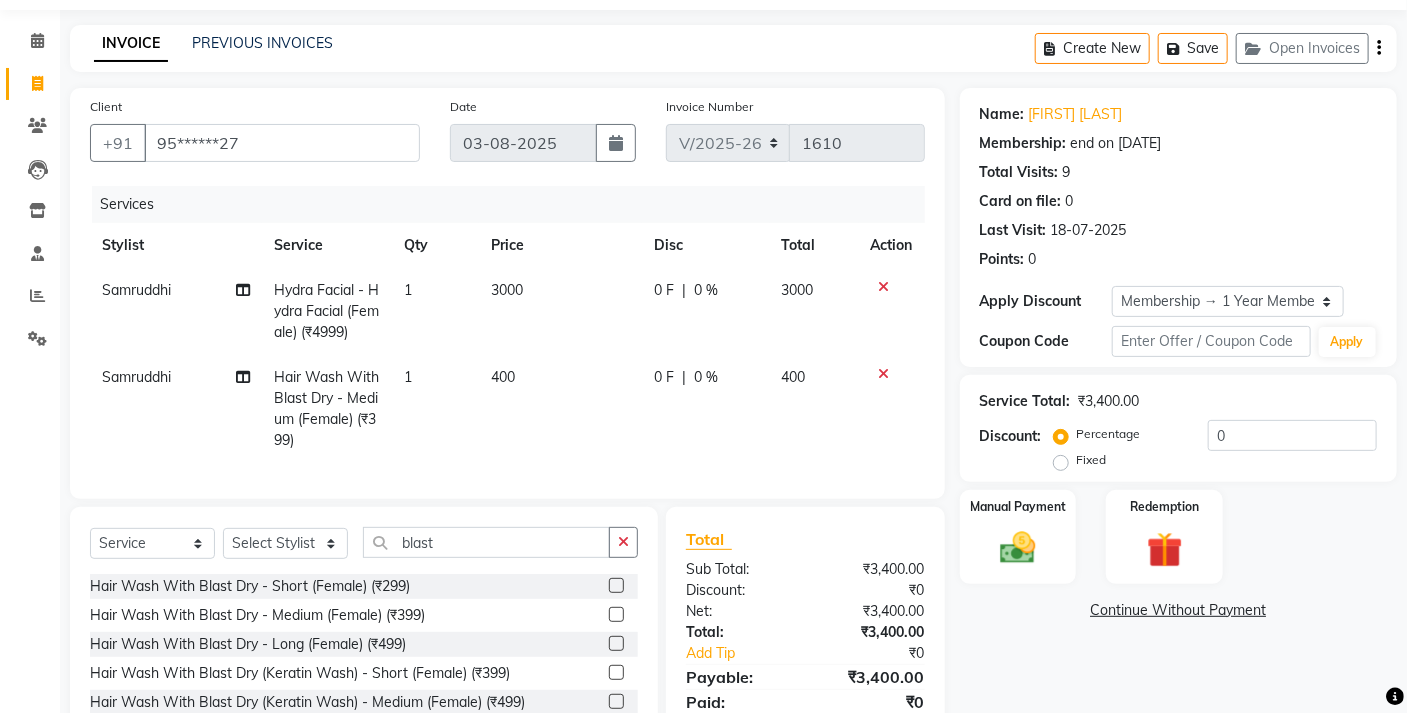 click on "0 %" 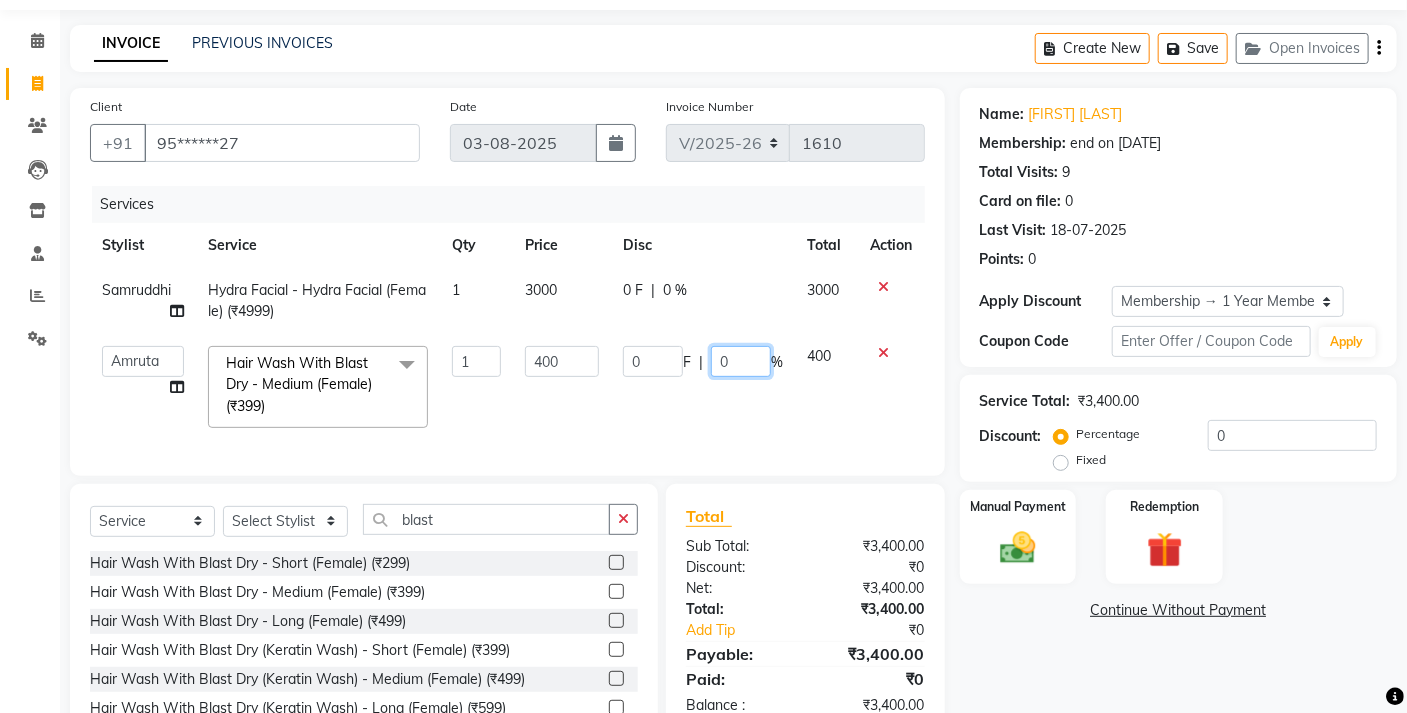 click on "0" 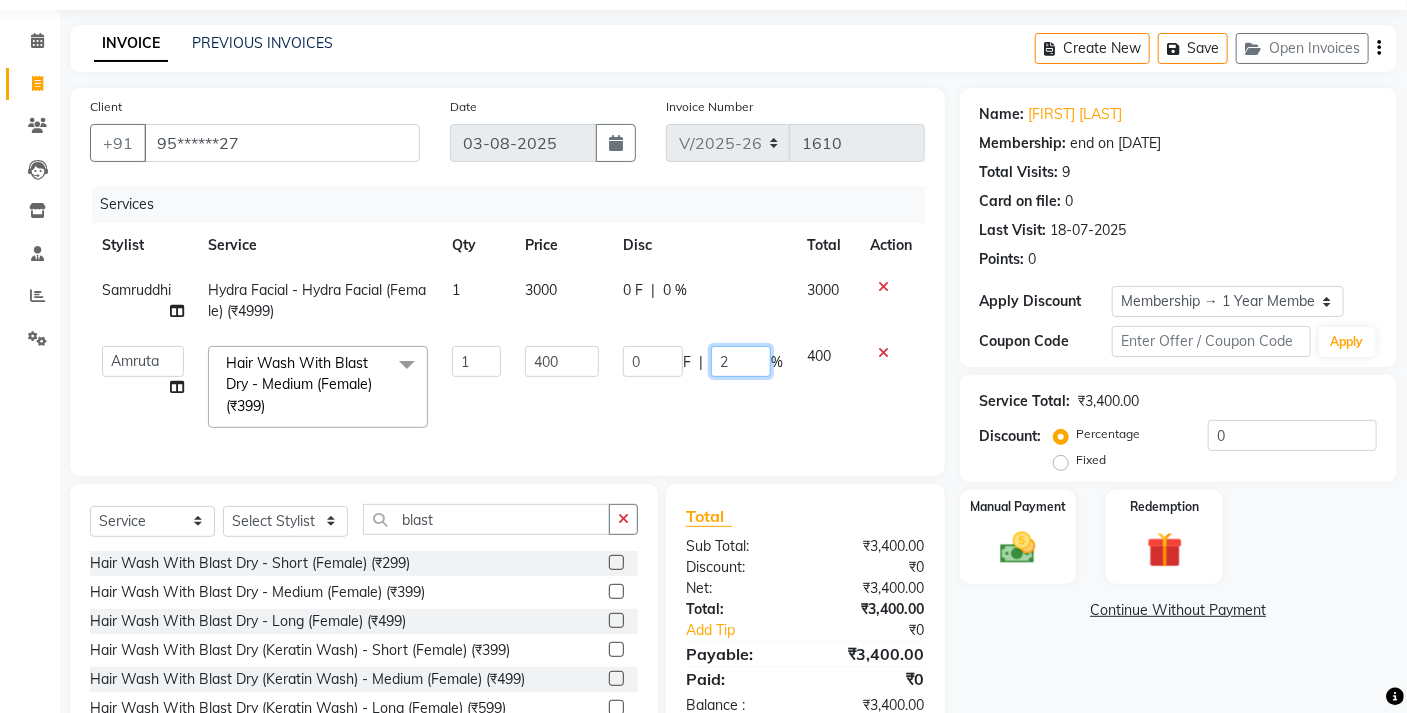 type on "20" 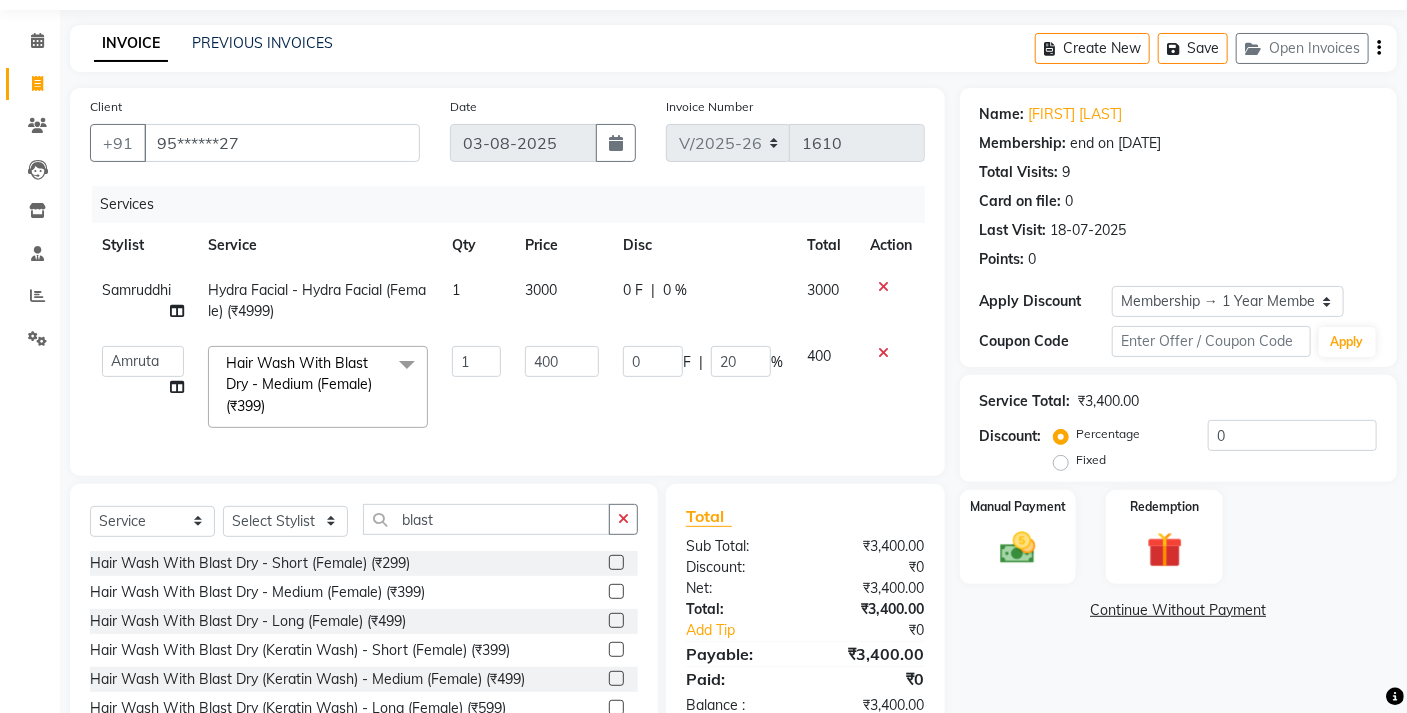 click on "Name: [FIRST] [LAST] Membership: end on [DATE] Total Visits: 9 Card on file: 0 Last Visit: 18-07-2025 Points: 0 Apply Discount Select Membership → 1 Year Membership Coupon Code Apply Service Total: ₹3,400.00 Discount: Percentage Fixed 0 Manual Payment Redemption Continue Without Payment" 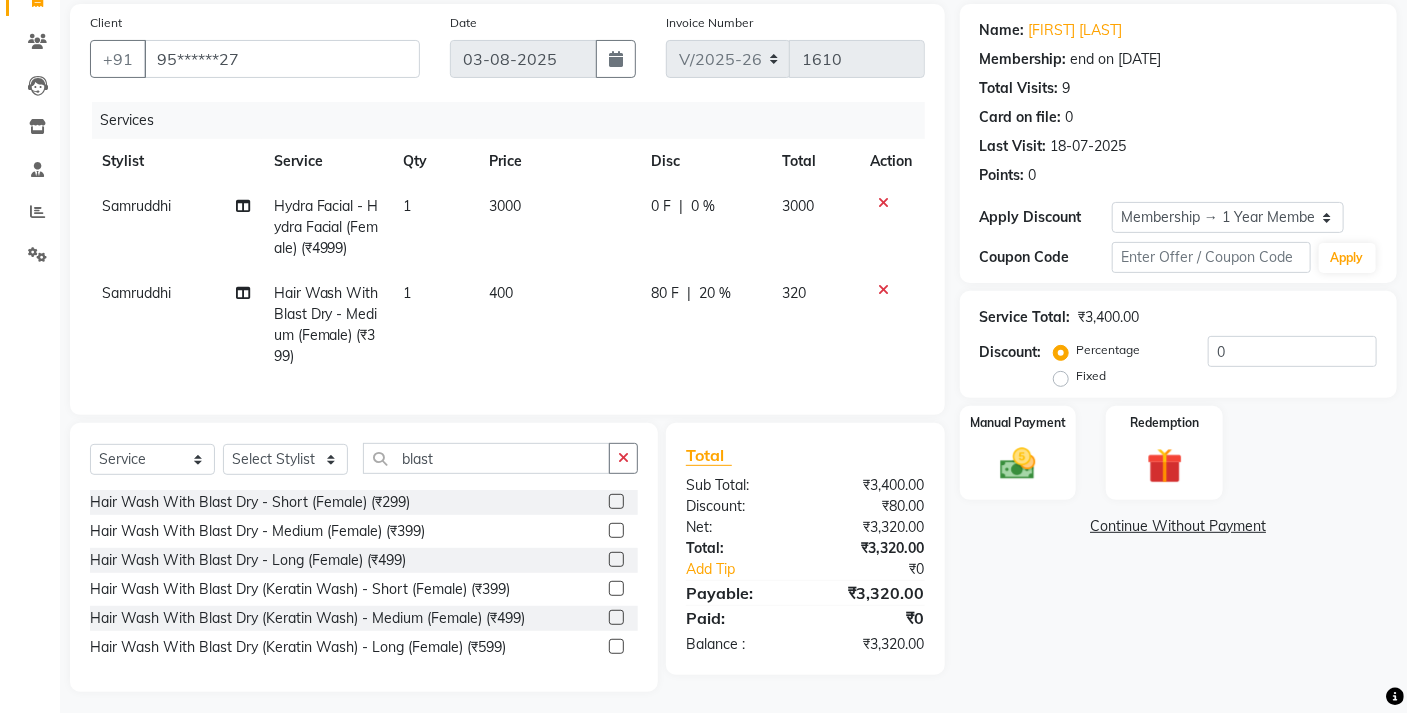 scroll, scrollTop: 171, scrollLeft: 0, axis: vertical 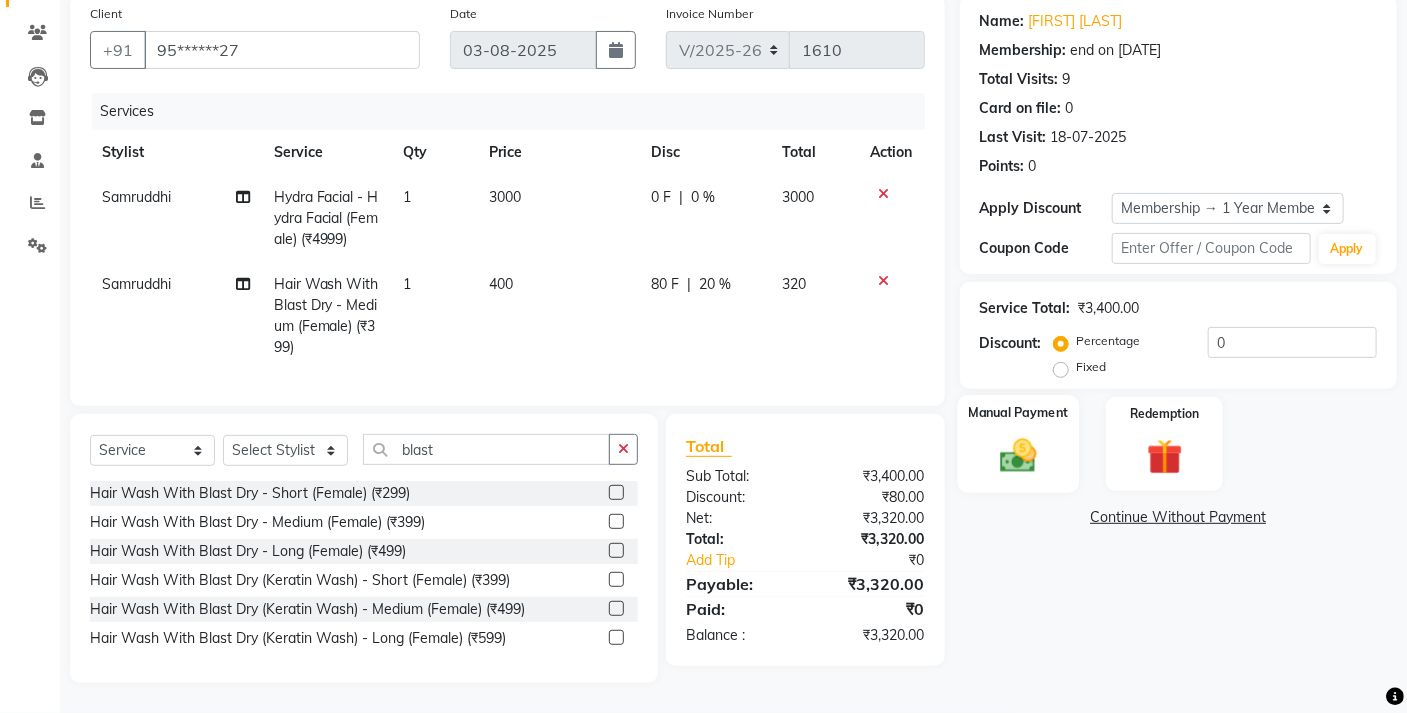 click on "Manual Payment" 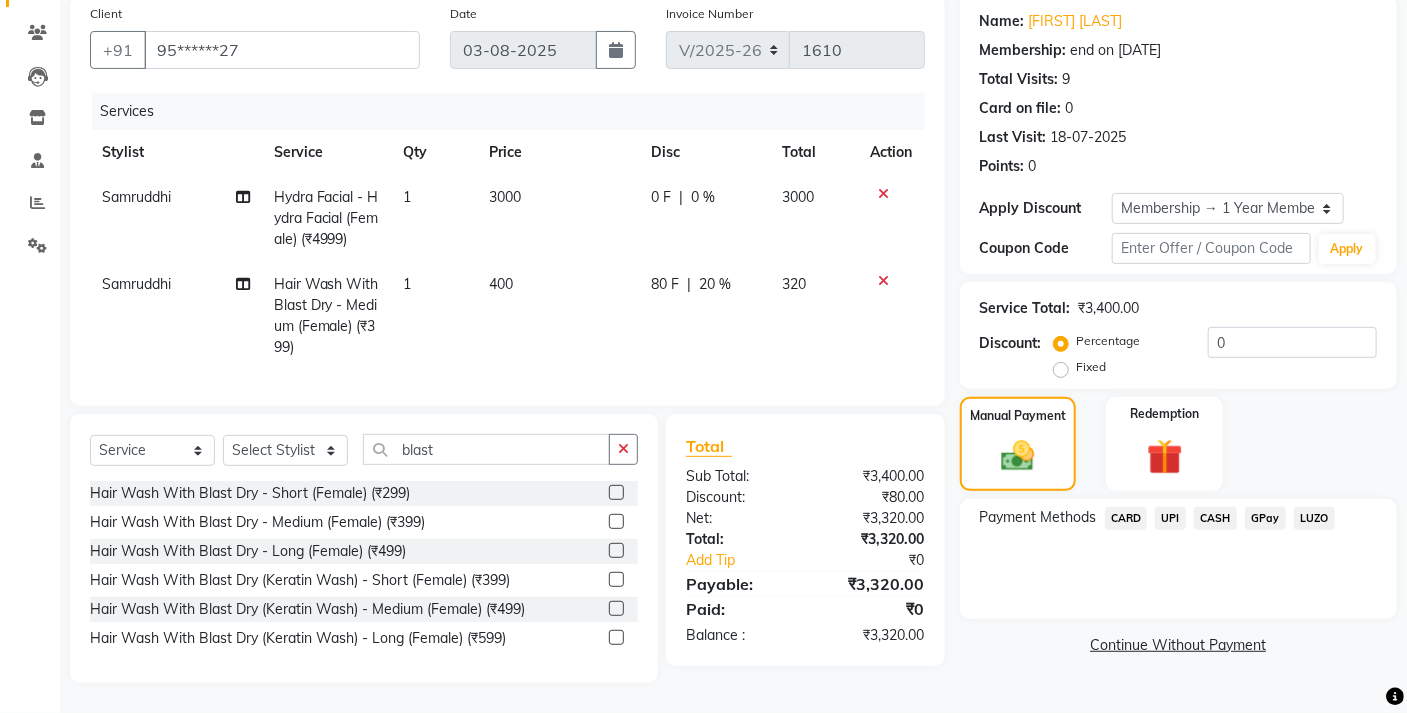 click on "CARD" 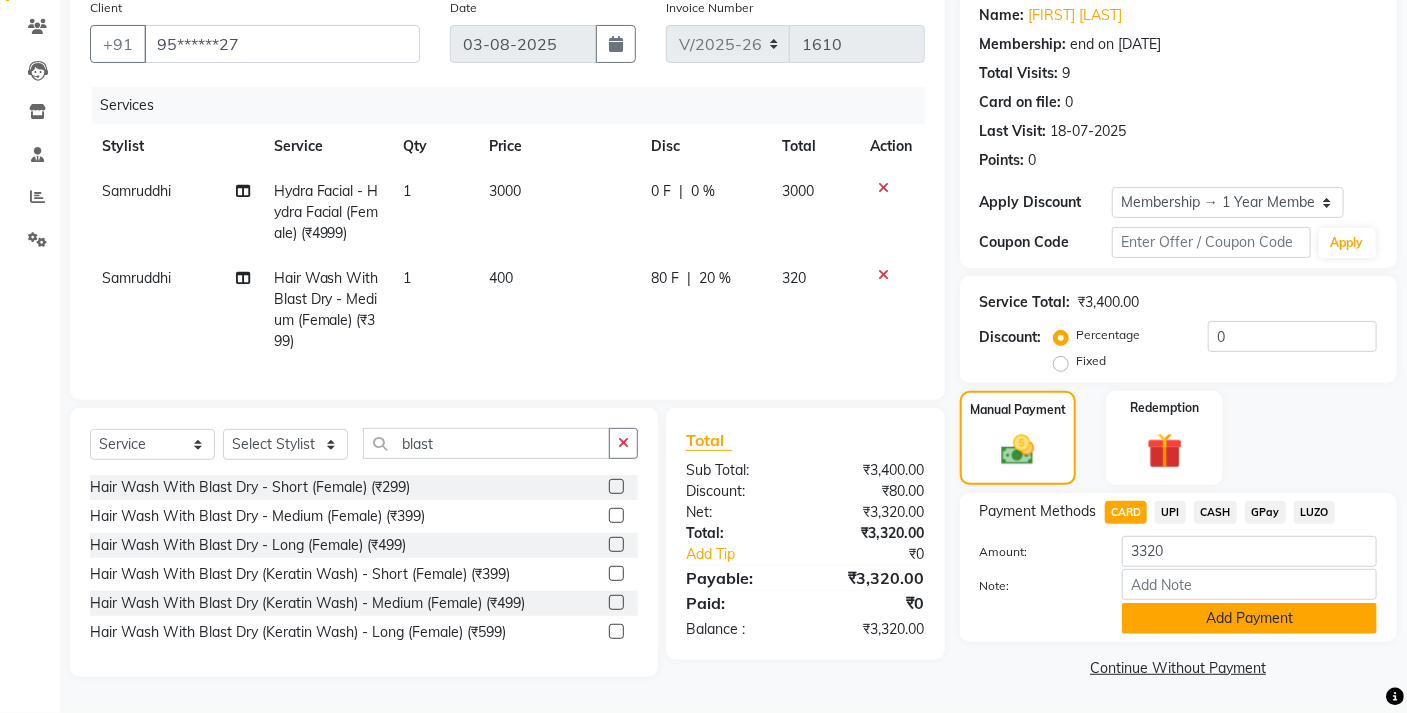 click on "Add Payment" 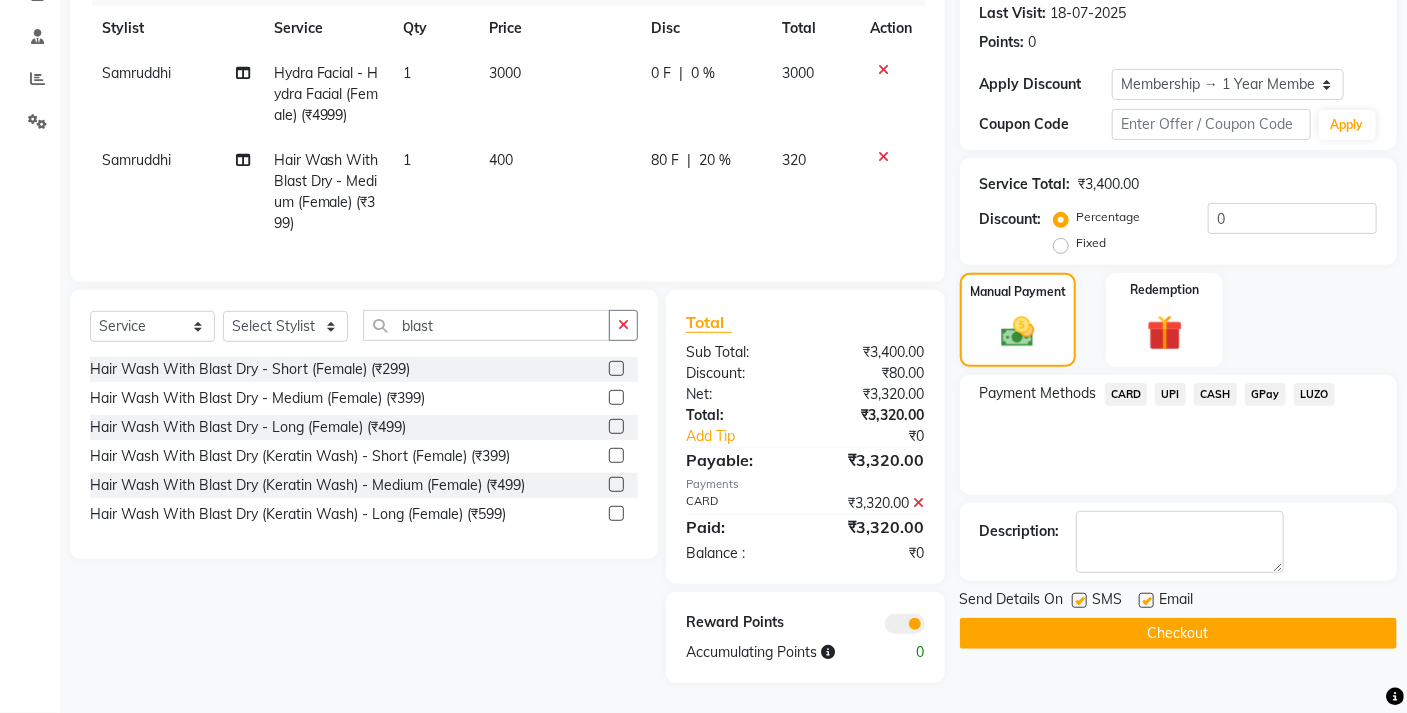 scroll, scrollTop: 294, scrollLeft: 0, axis: vertical 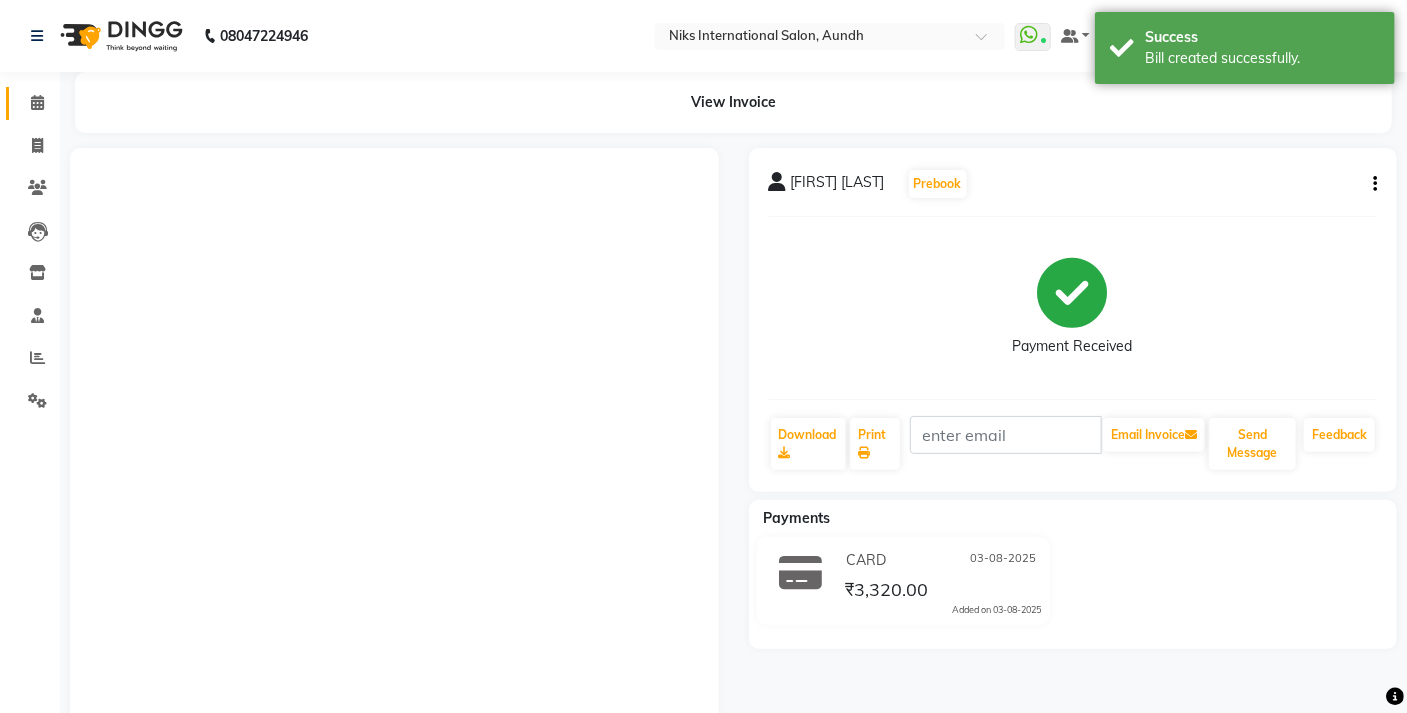 click 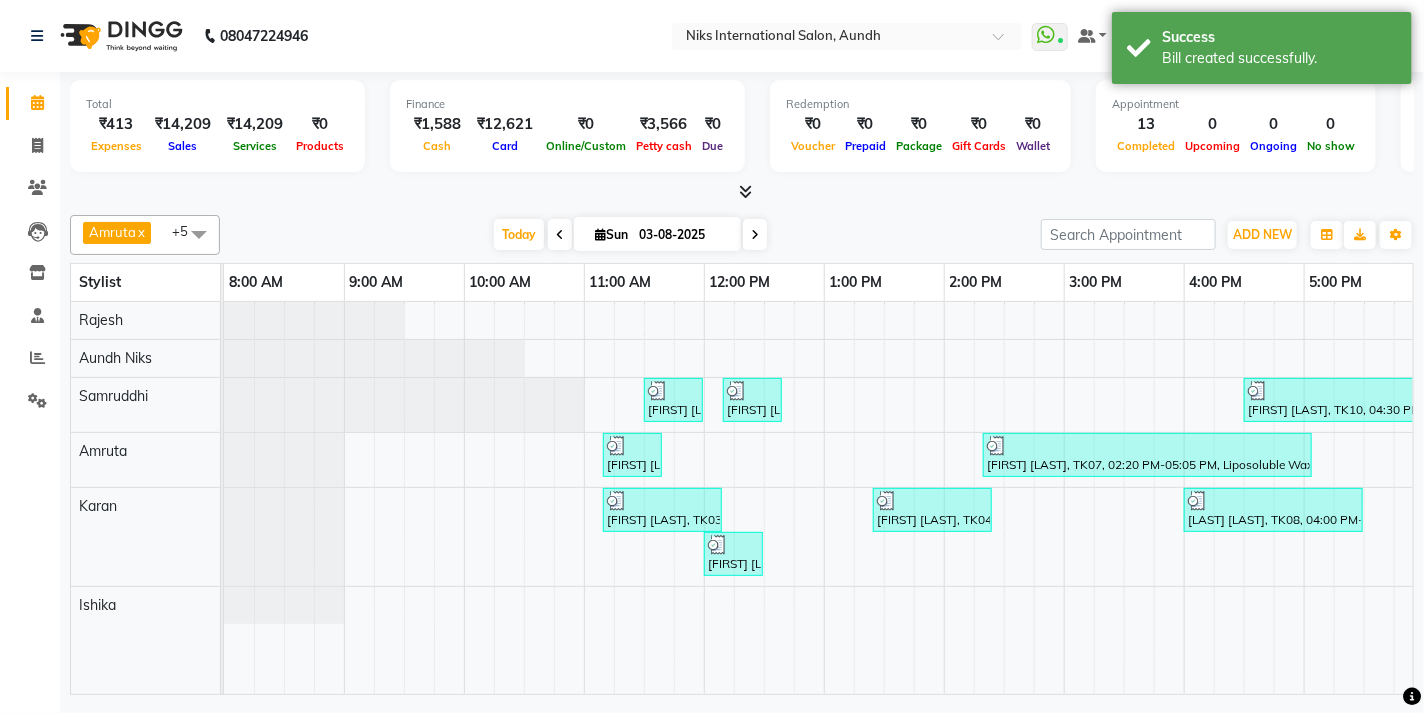 scroll, scrollTop: 0, scrollLeft: 373, axis: horizontal 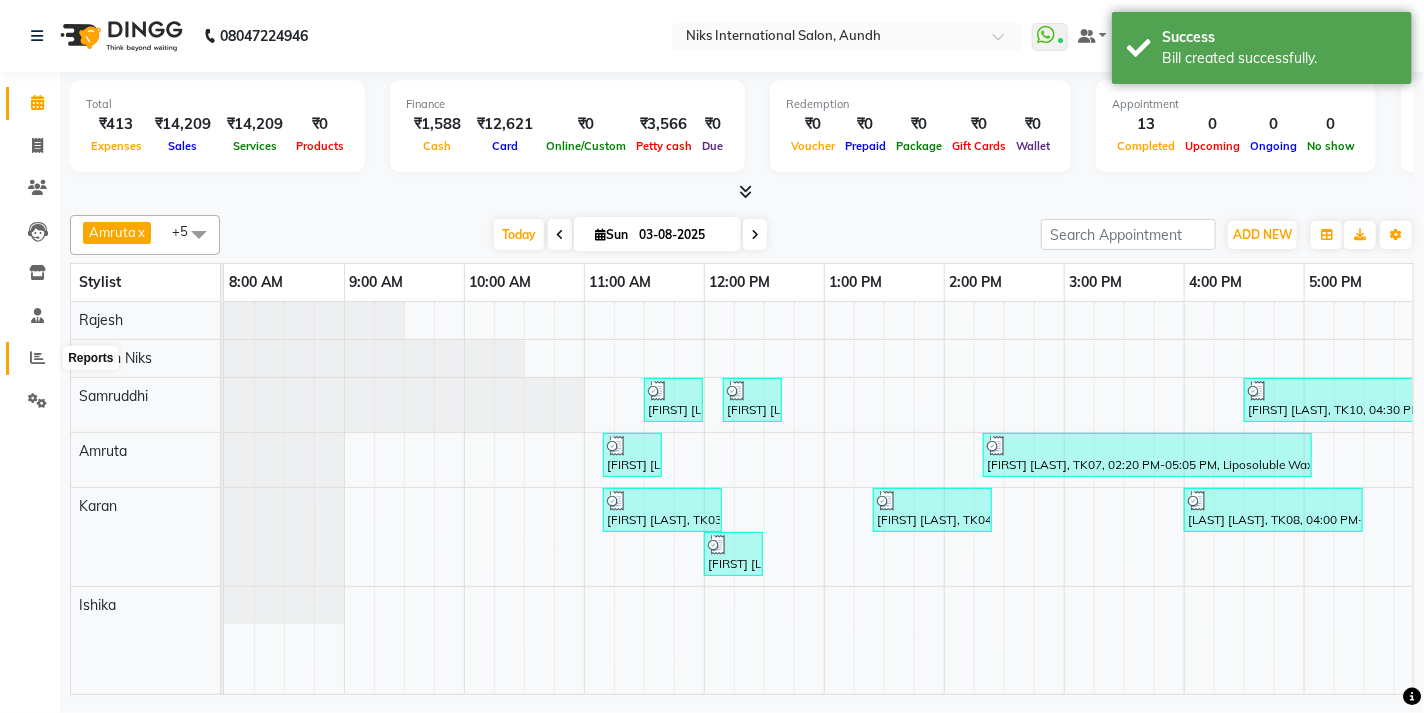 click 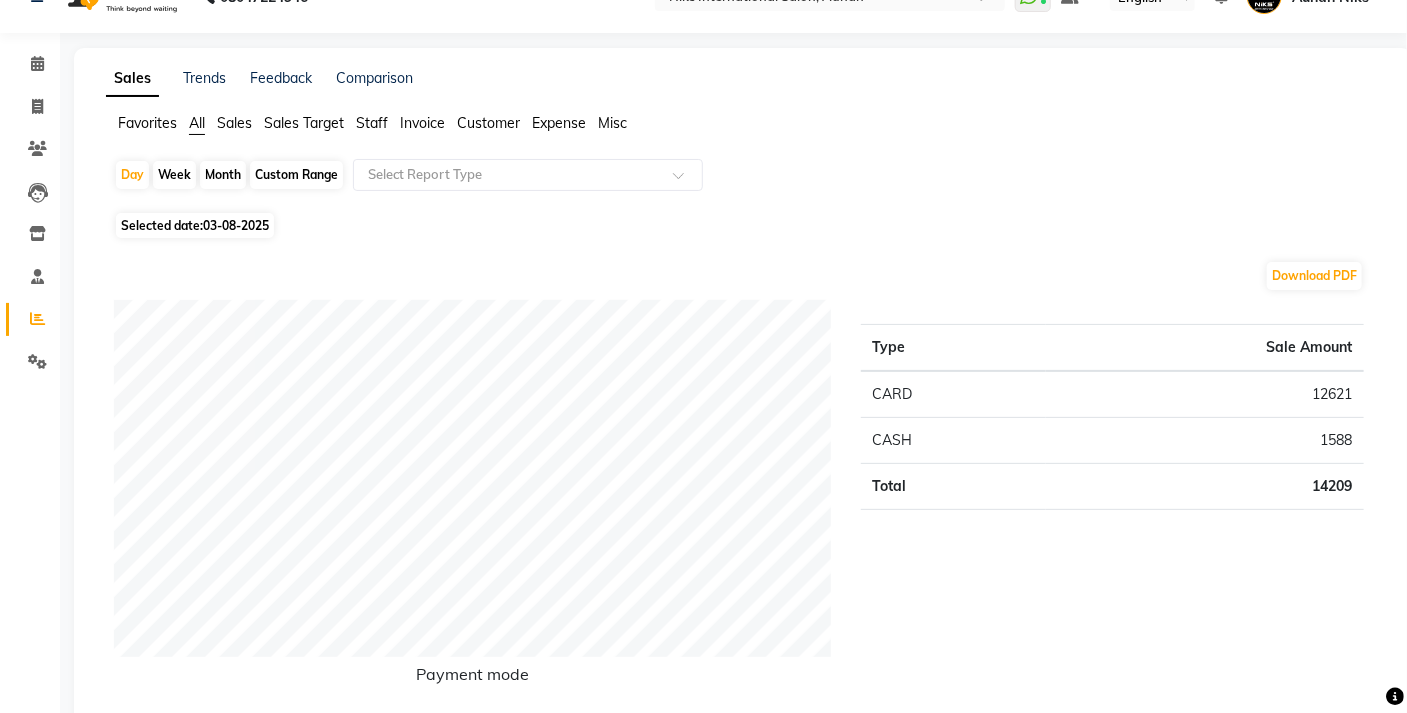 scroll, scrollTop: 0, scrollLeft: 0, axis: both 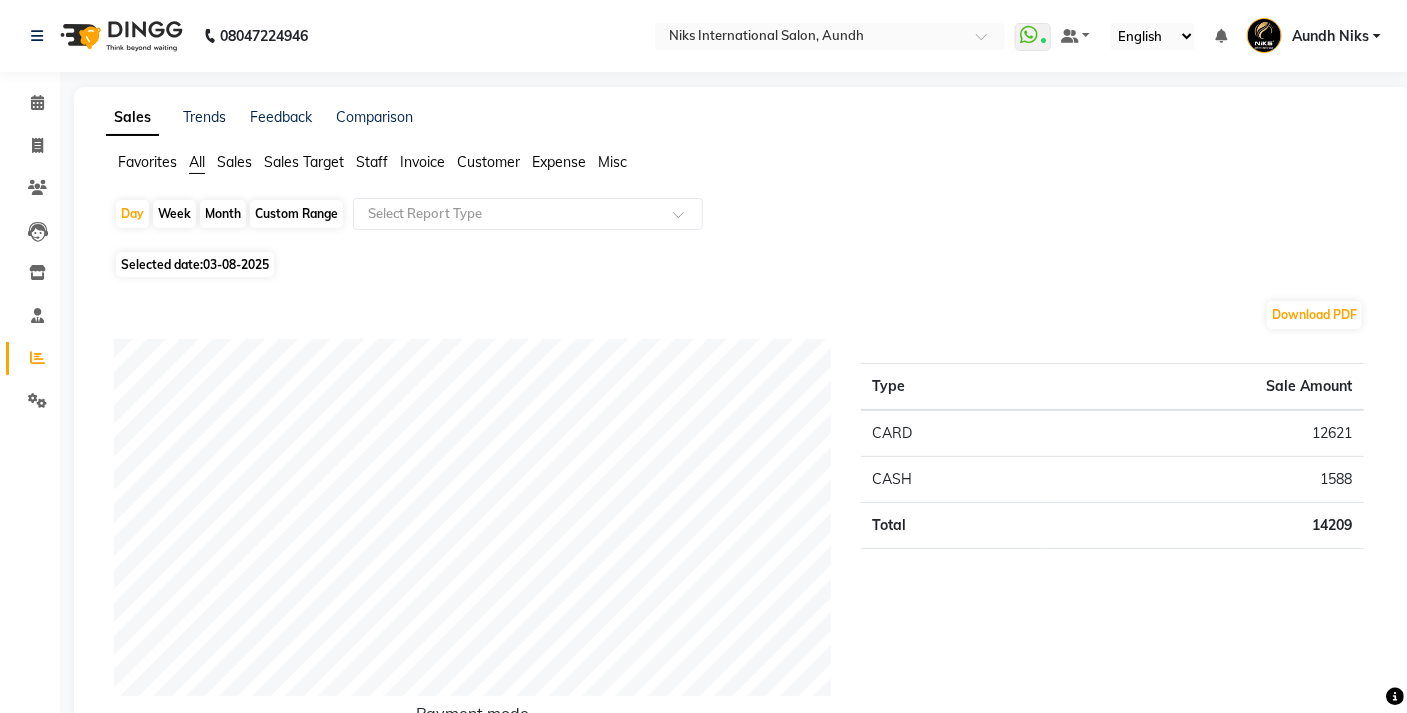 click on "Month" 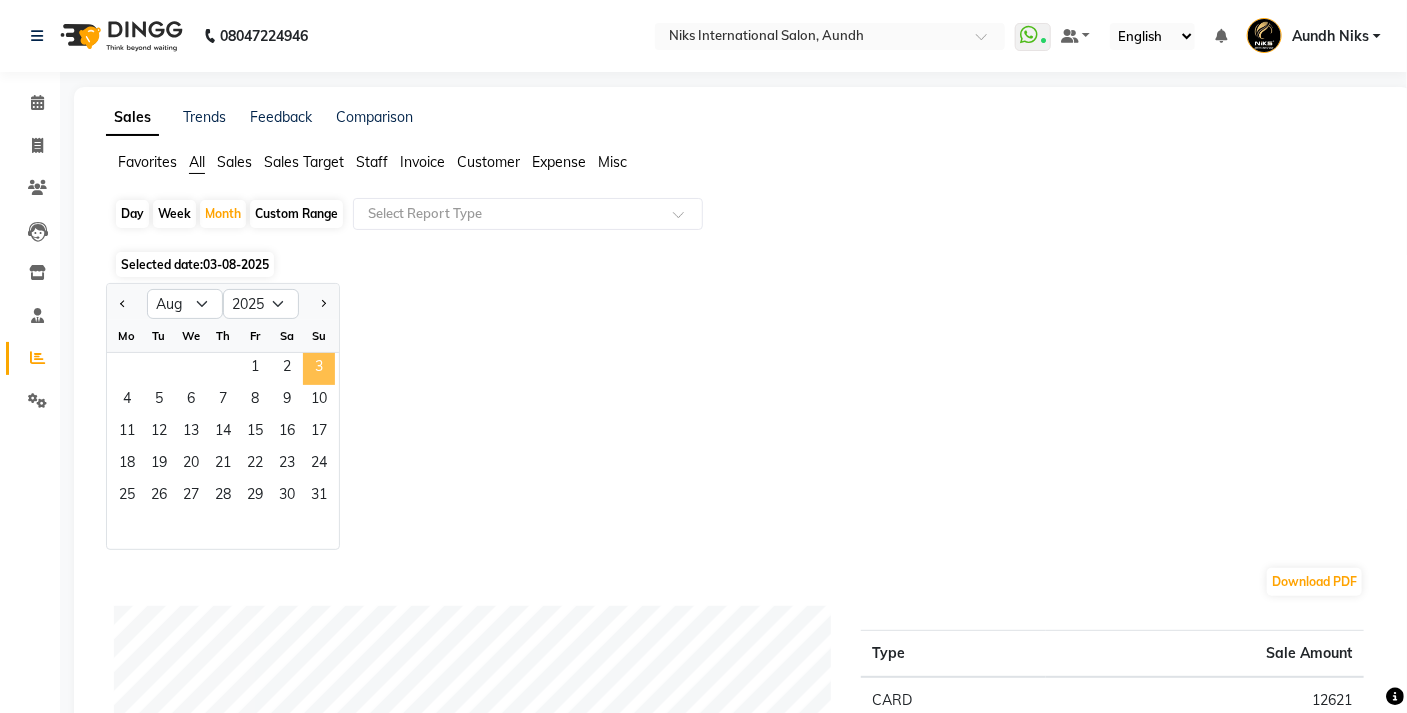 click on "3" 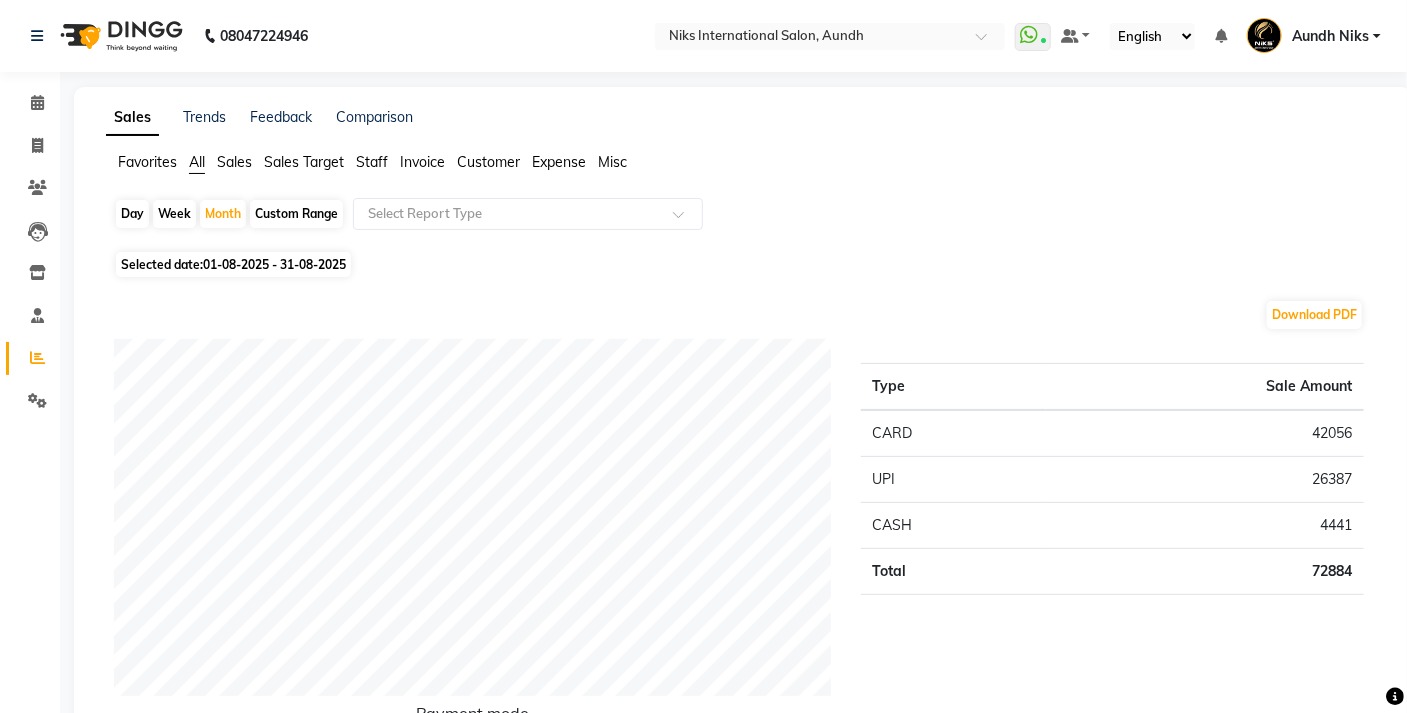 click on "Staff" 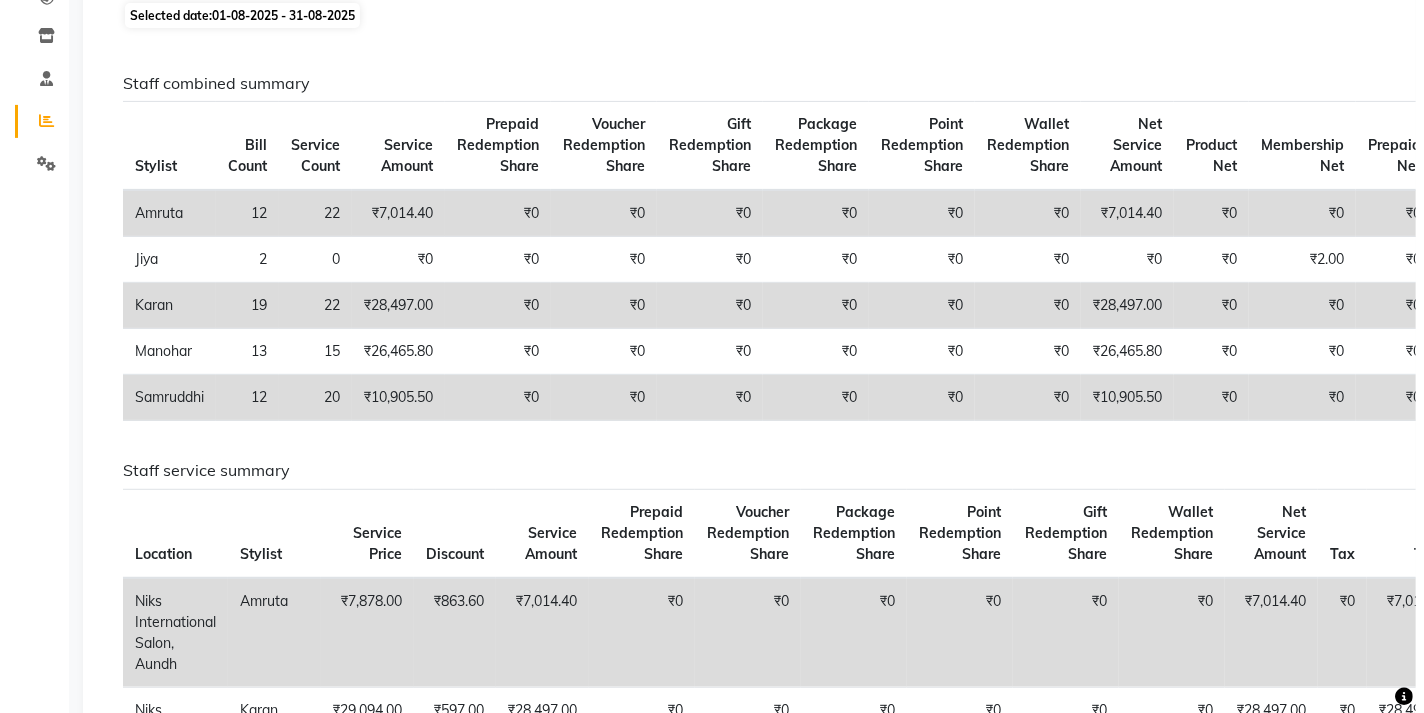 scroll, scrollTop: 0, scrollLeft: 0, axis: both 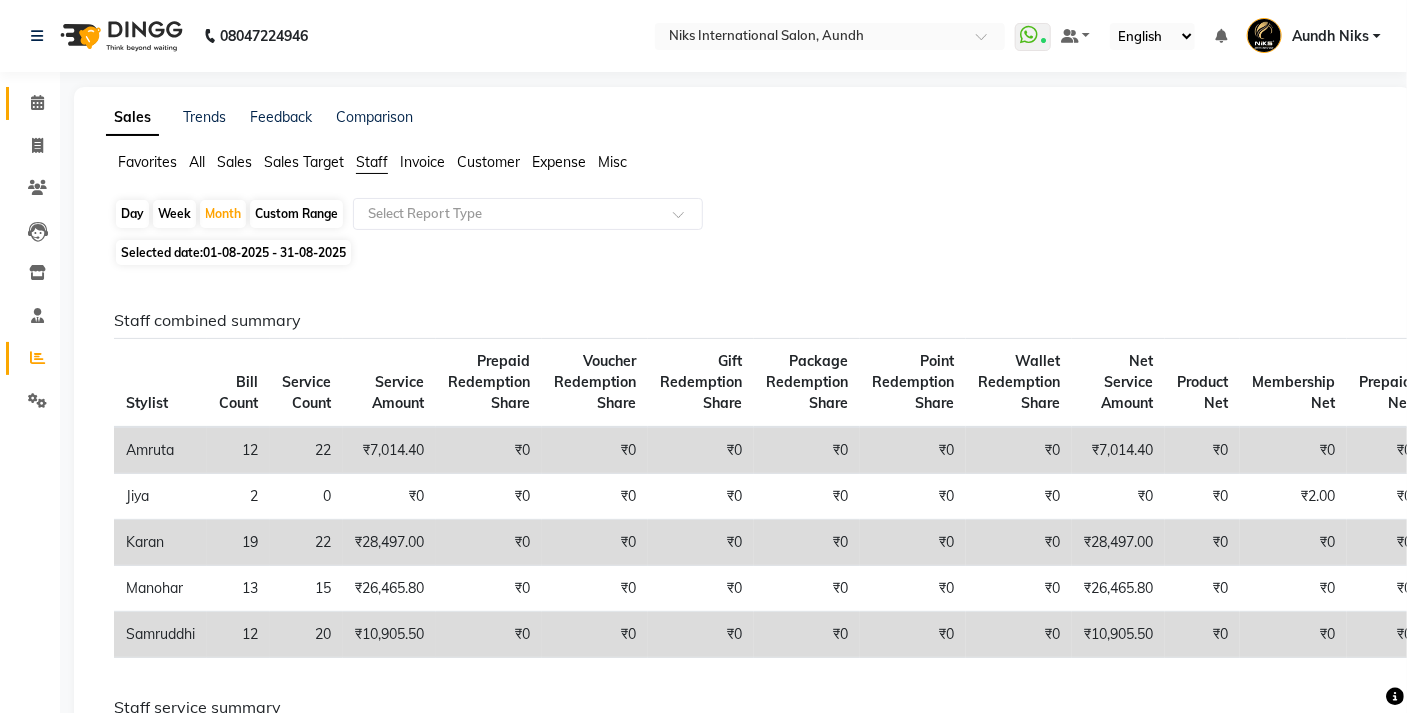 click 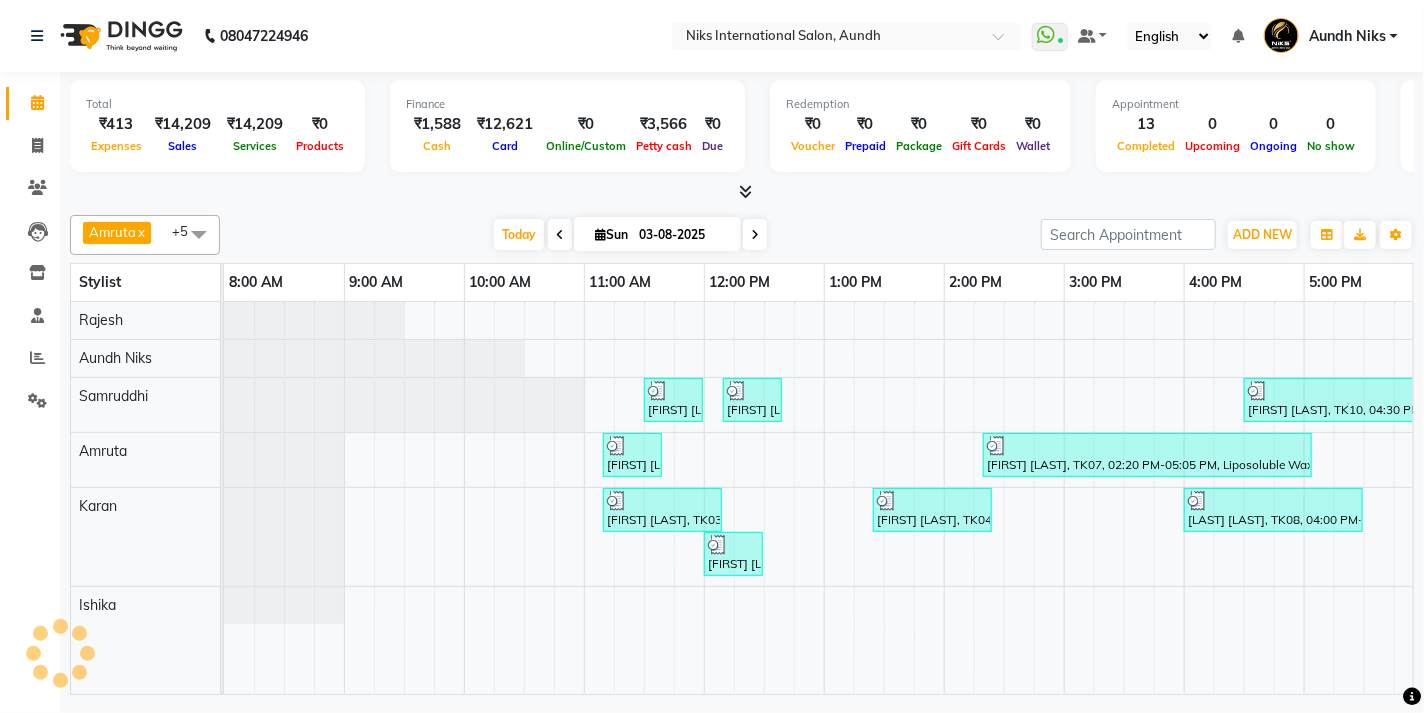 scroll, scrollTop: 0, scrollLeft: 609, axis: horizontal 